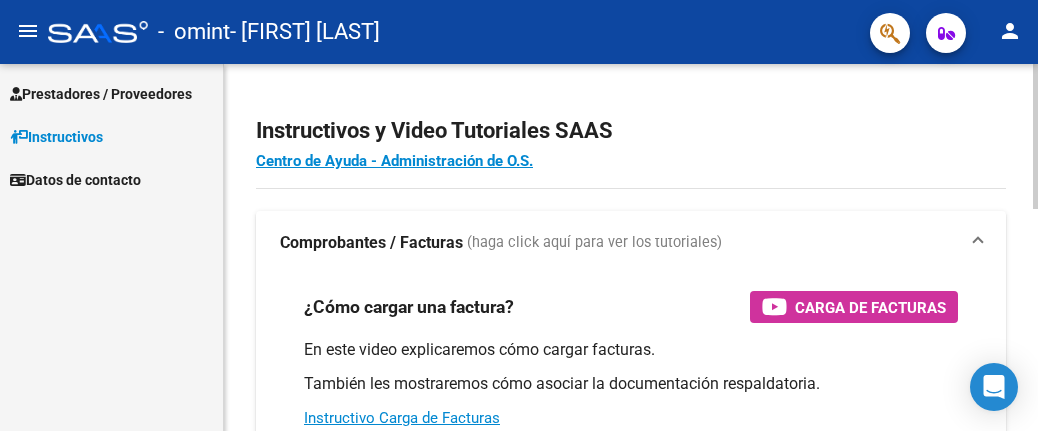 scroll, scrollTop: 0, scrollLeft: 0, axis: both 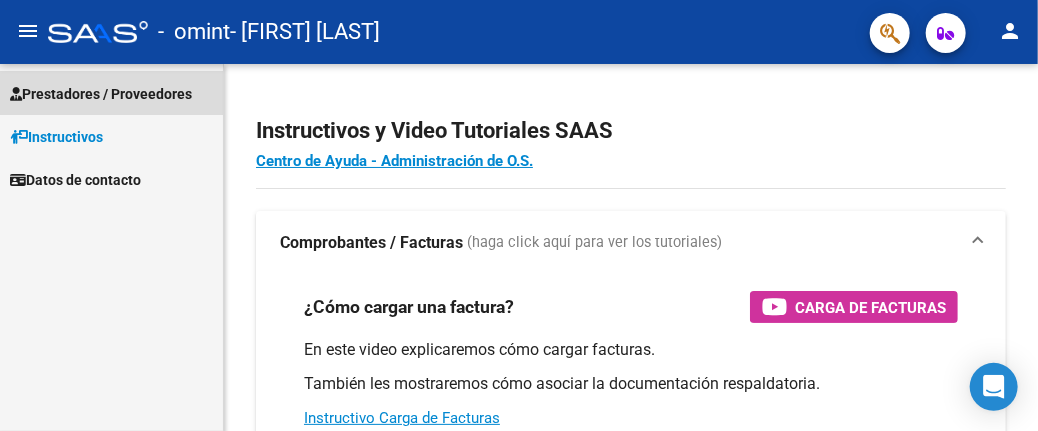 click on "Prestadores / Proveedores" at bounding box center [101, 94] 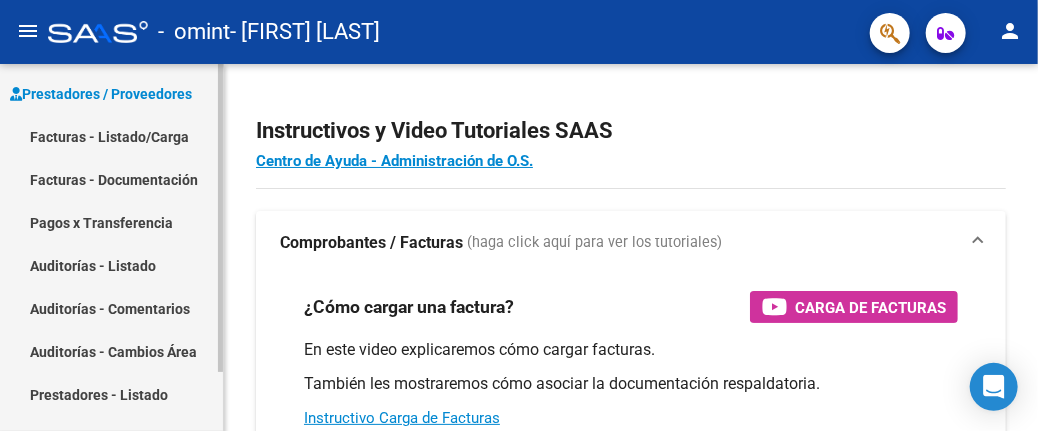 click on "Facturas - Listado/Carga" at bounding box center (111, 136) 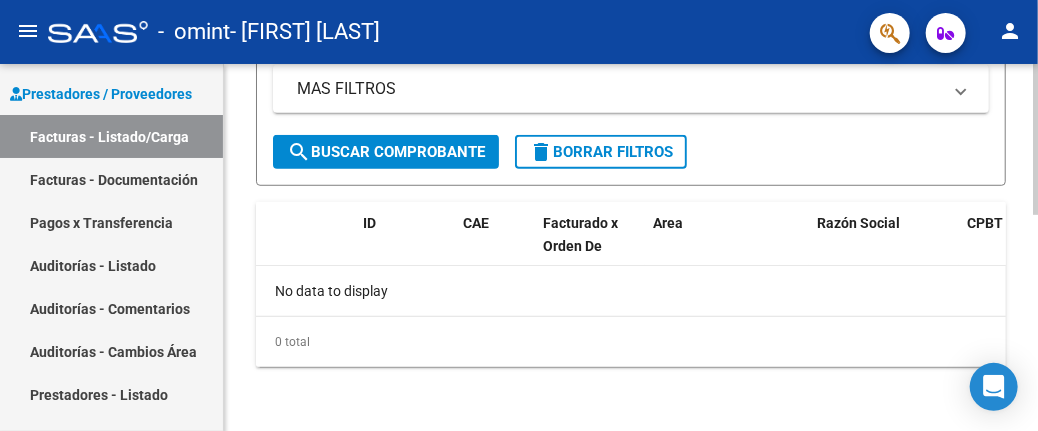 scroll, scrollTop: 0, scrollLeft: 0, axis: both 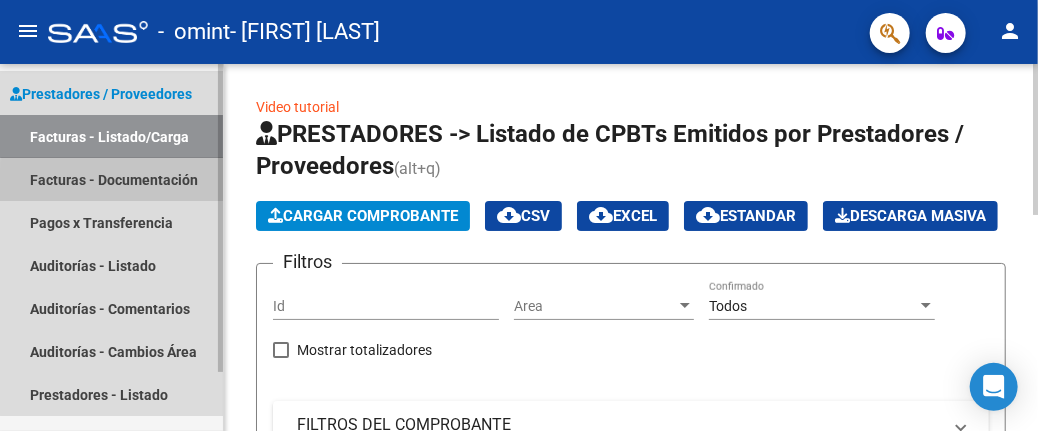 click on "Facturas - Documentación" at bounding box center [111, 179] 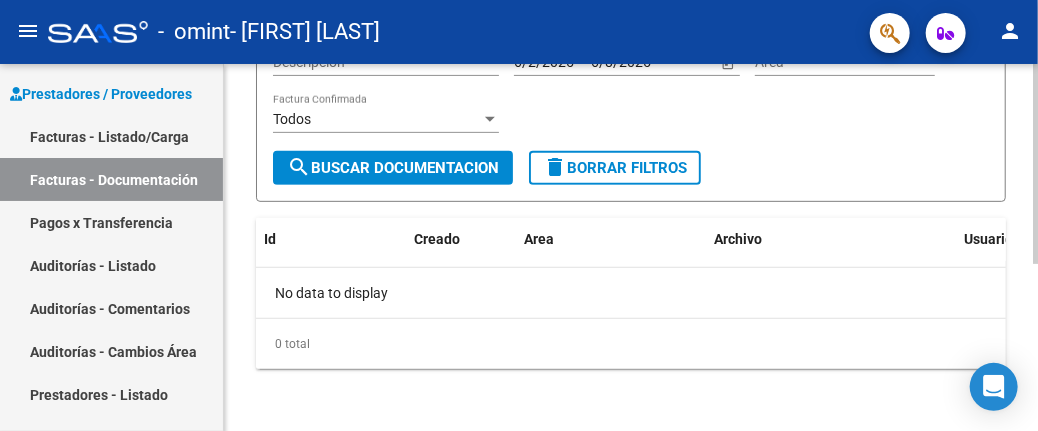 scroll, scrollTop: 0, scrollLeft: 0, axis: both 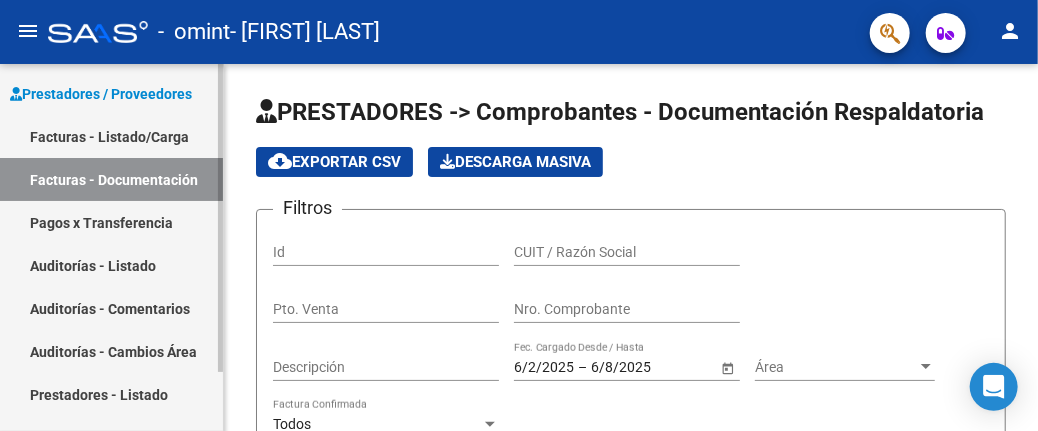 click on "Facturas - Listado/Carga" at bounding box center (111, 136) 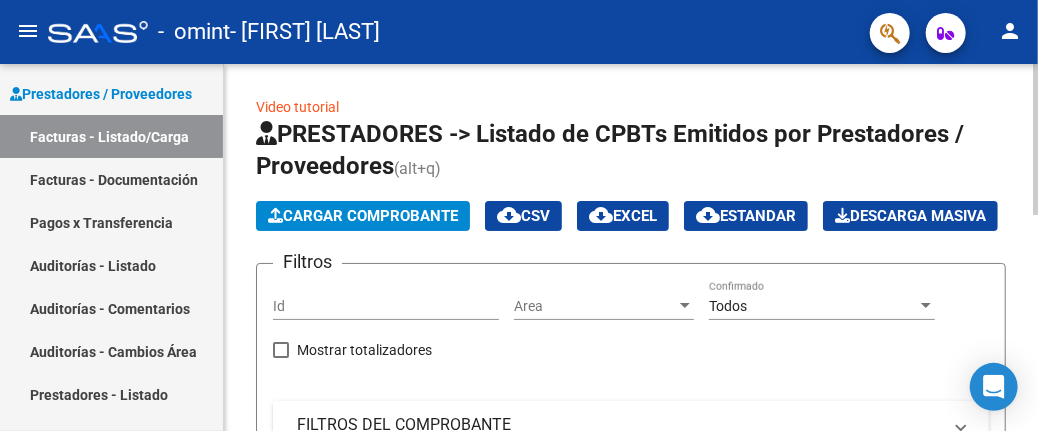 scroll, scrollTop: 100, scrollLeft: 0, axis: vertical 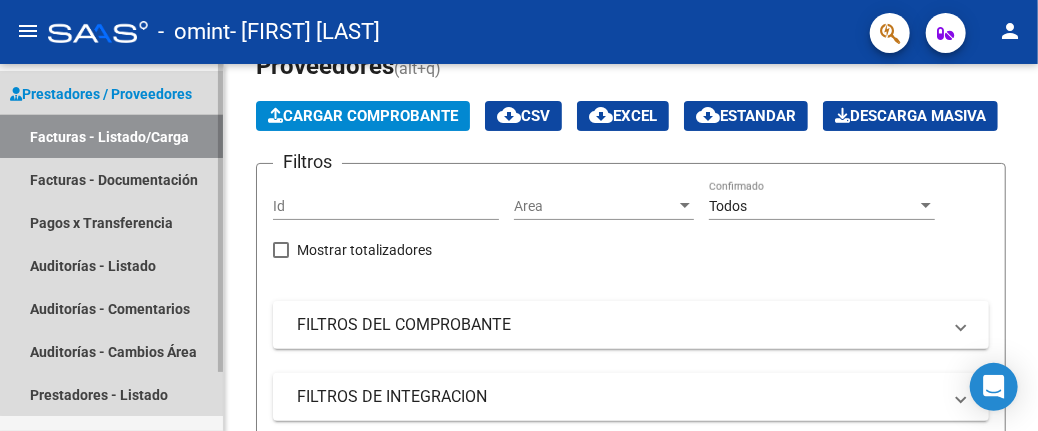 click on "Facturas - Listado/Carga" at bounding box center [111, 136] 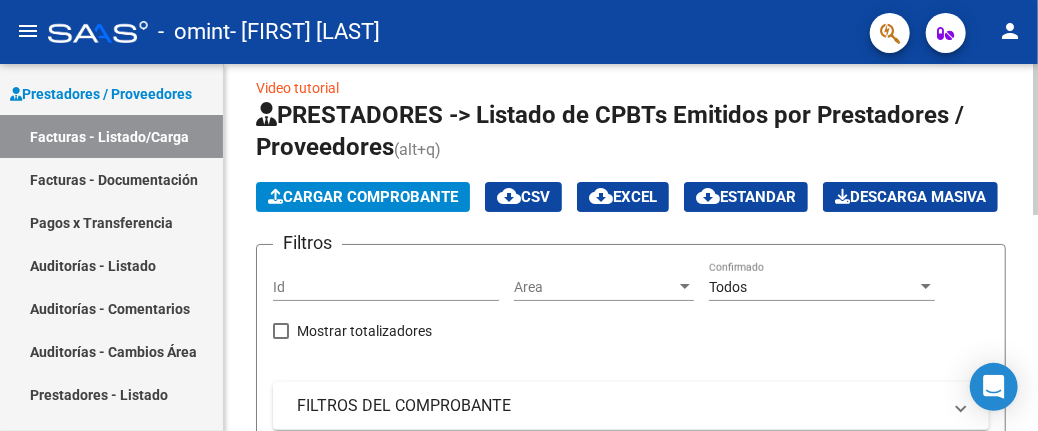 scroll, scrollTop: 0, scrollLeft: 0, axis: both 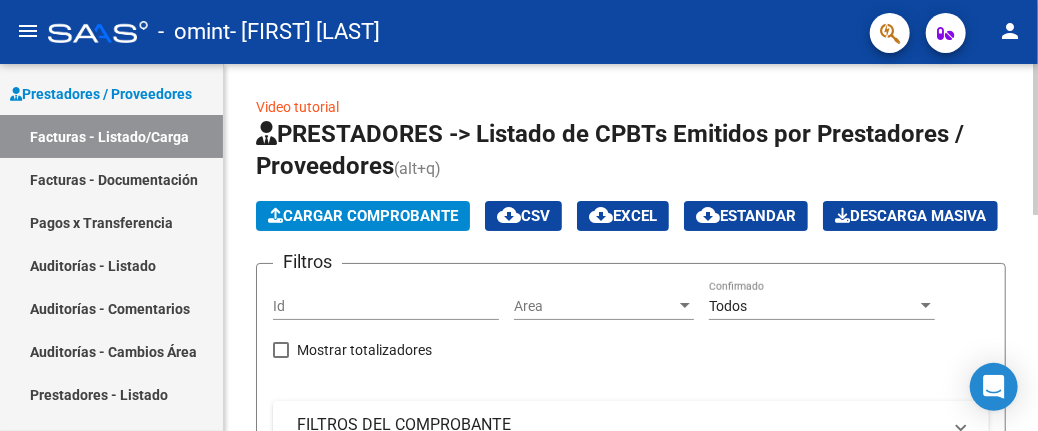 click on "Cargar Comprobante" 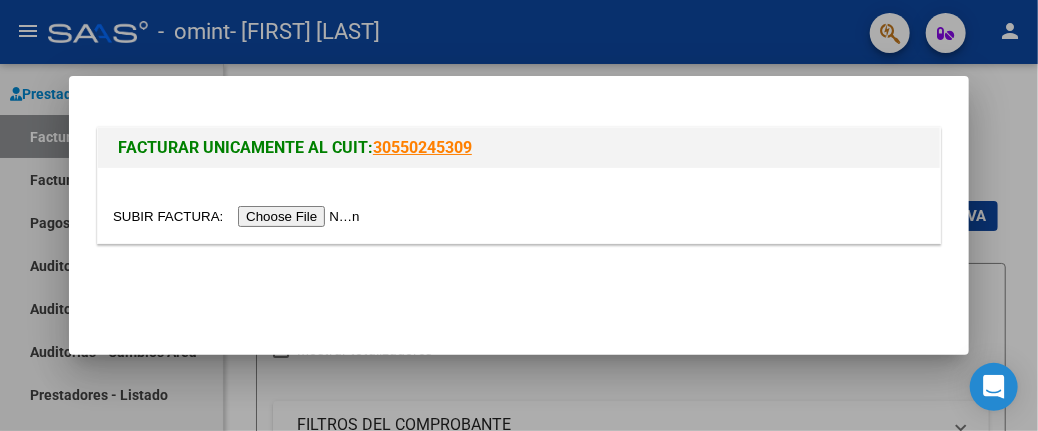 click at bounding box center [239, 216] 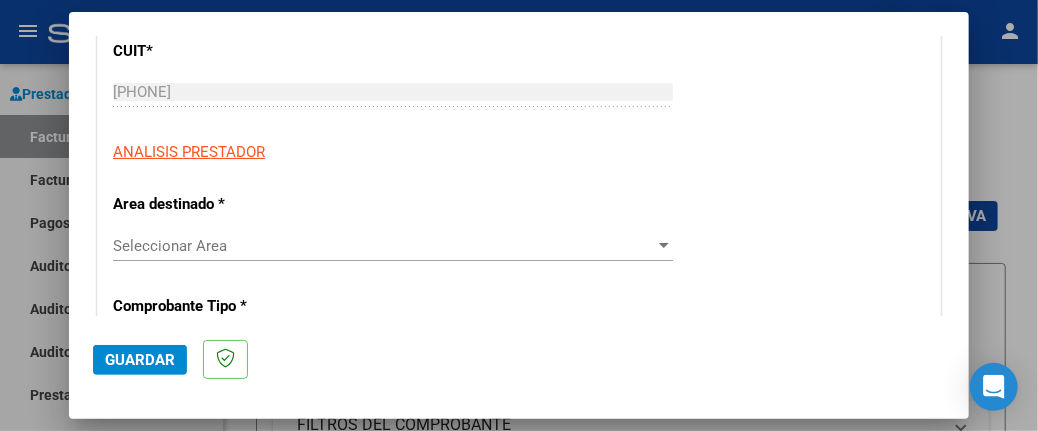 scroll, scrollTop: 300, scrollLeft: 0, axis: vertical 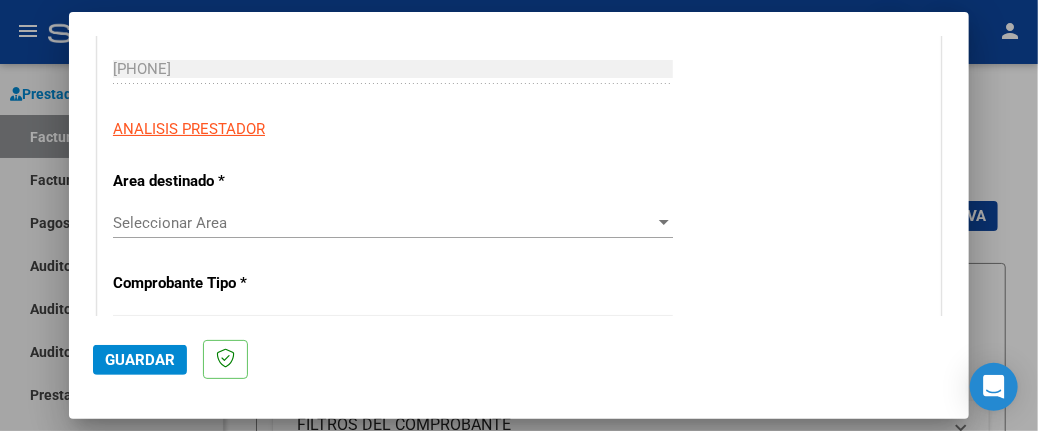 click on "Seleccionar Area" at bounding box center (384, 223) 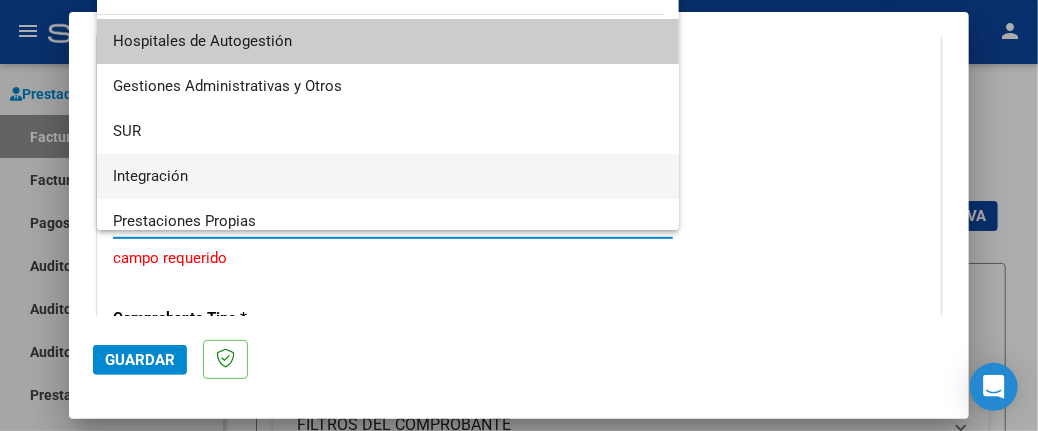 click on "Integración" at bounding box center [388, 176] 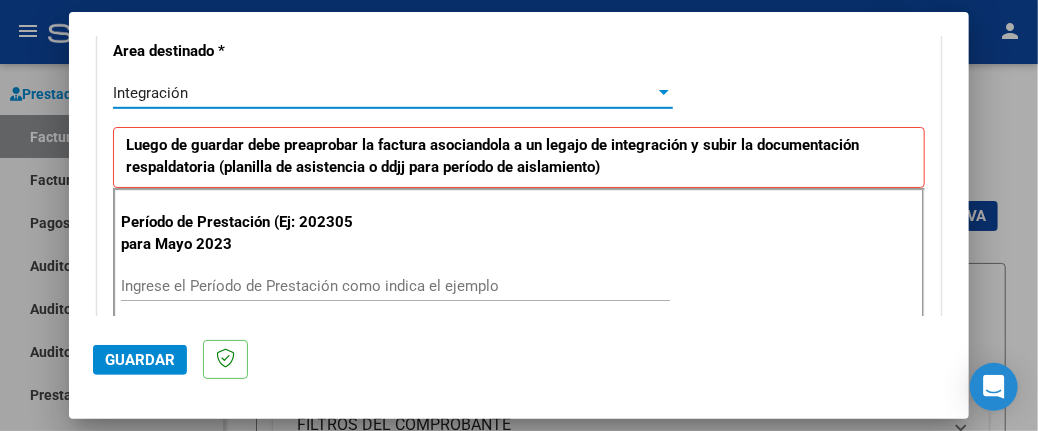 scroll, scrollTop: 500, scrollLeft: 0, axis: vertical 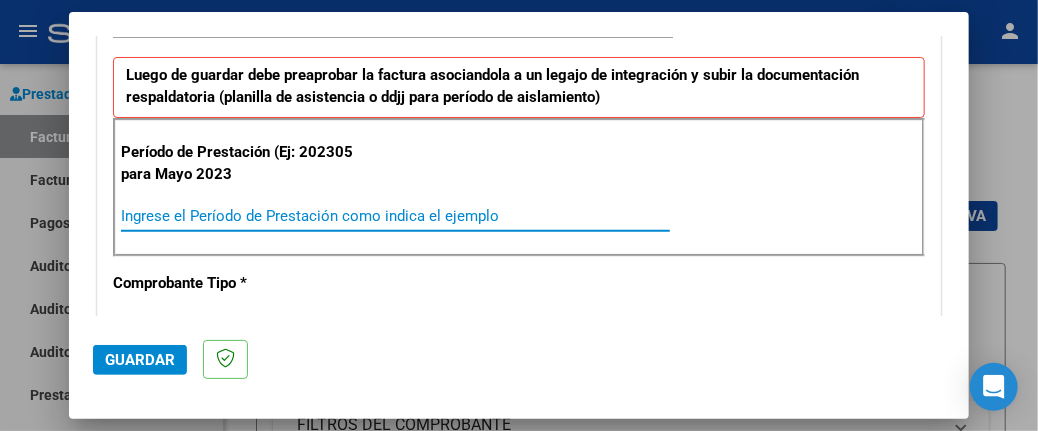 click on "Ingrese el Período de Prestación como indica el ejemplo" at bounding box center (395, 216) 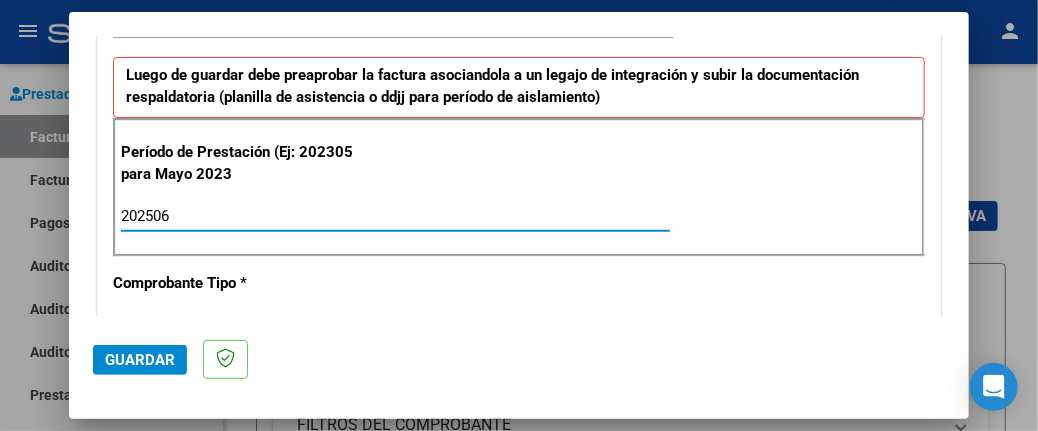type on "202506" 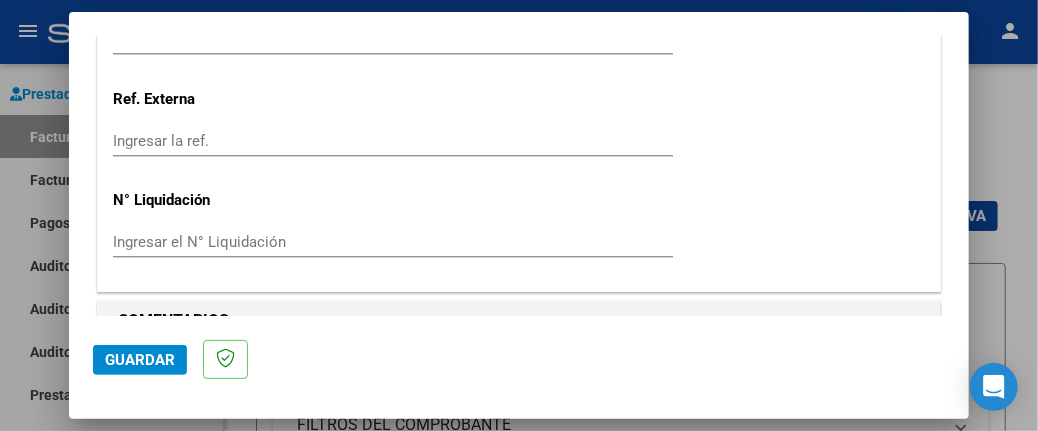 scroll, scrollTop: 1495, scrollLeft: 0, axis: vertical 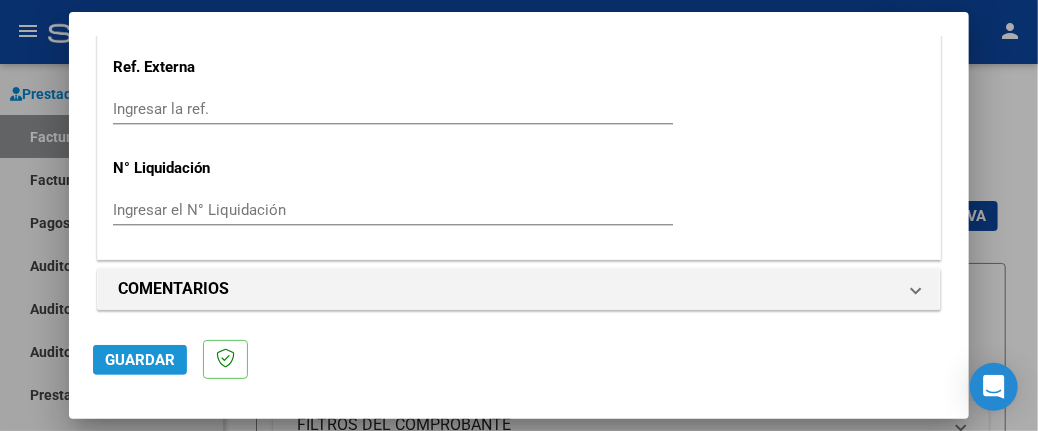 click on "Guardar" 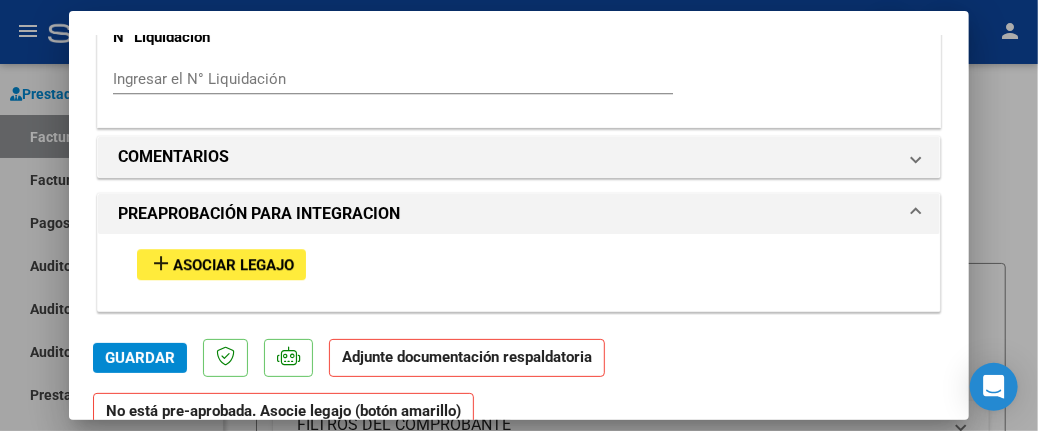 scroll, scrollTop: 2000, scrollLeft: 0, axis: vertical 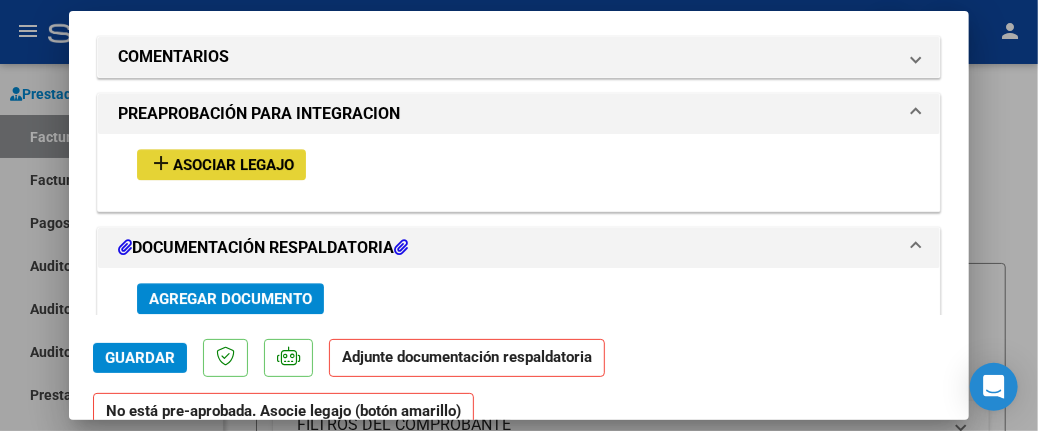 click on "Asociar Legajo" at bounding box center [233, 165] 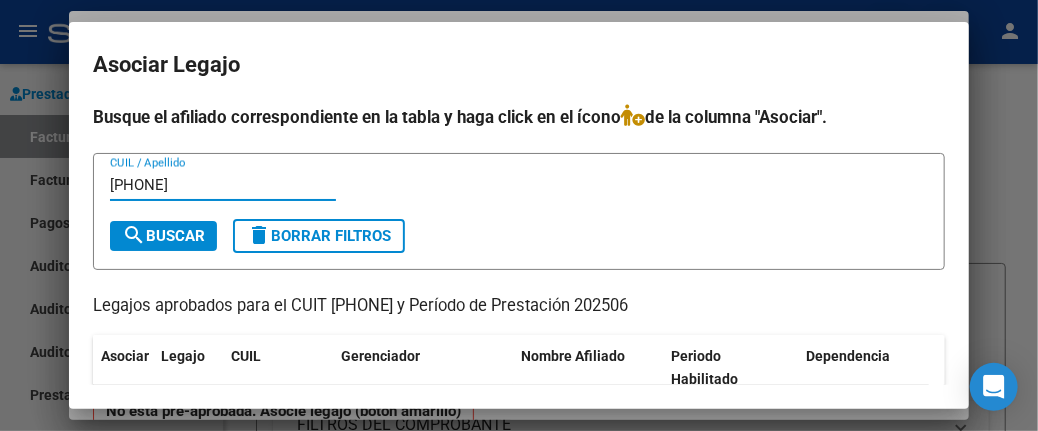 type on "23354237339" 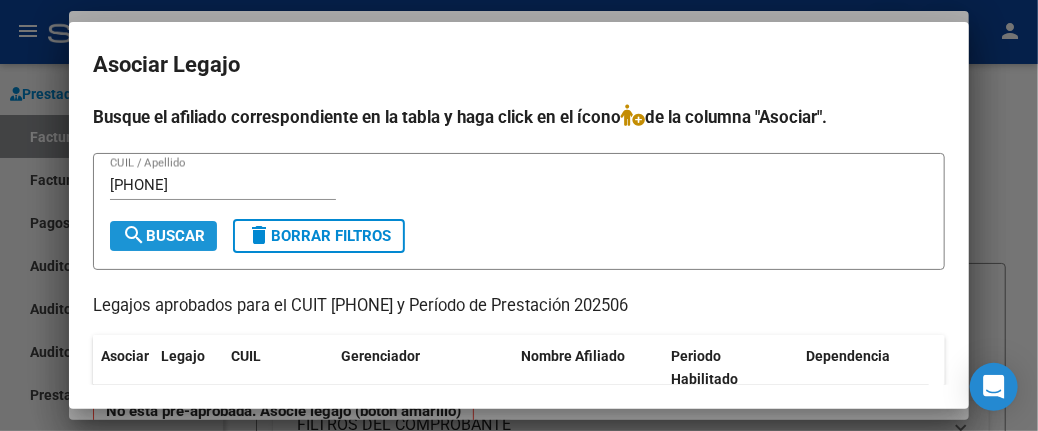 click on "search  Buscar" at bounding box center [163, 236] 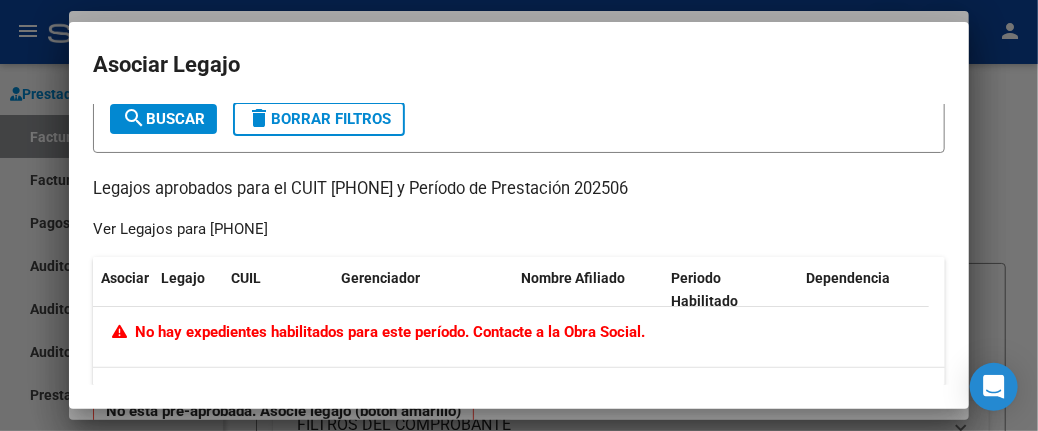 scroll, scrollTop: 114, scrollLeft: 0, axis: vertical 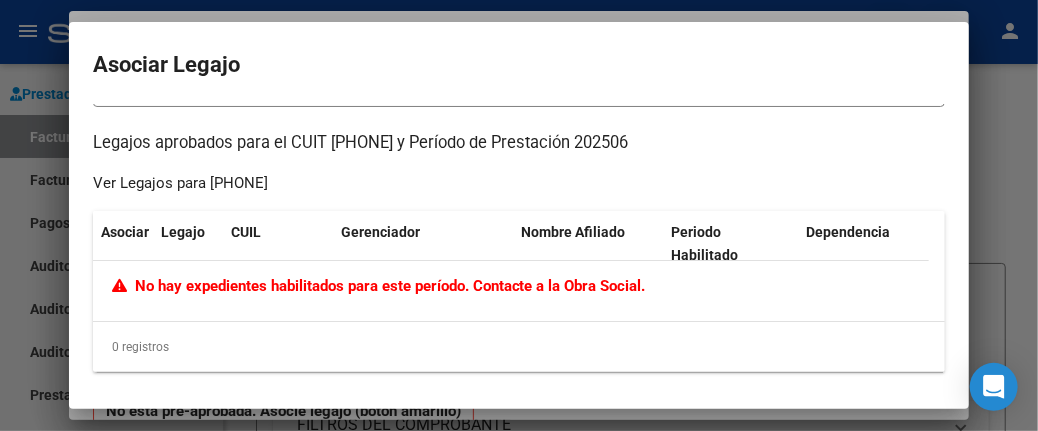 click at bounding box center [519, 215] 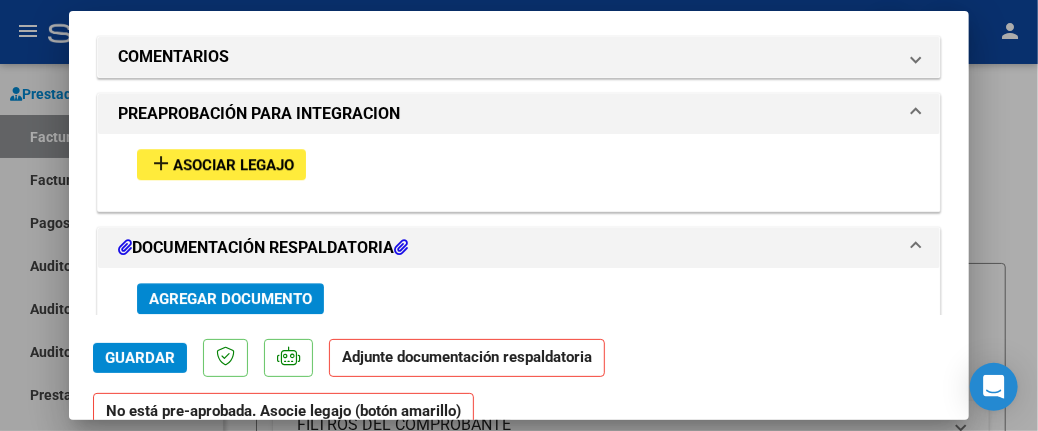 click on "add" at bounding box center (161, 163) 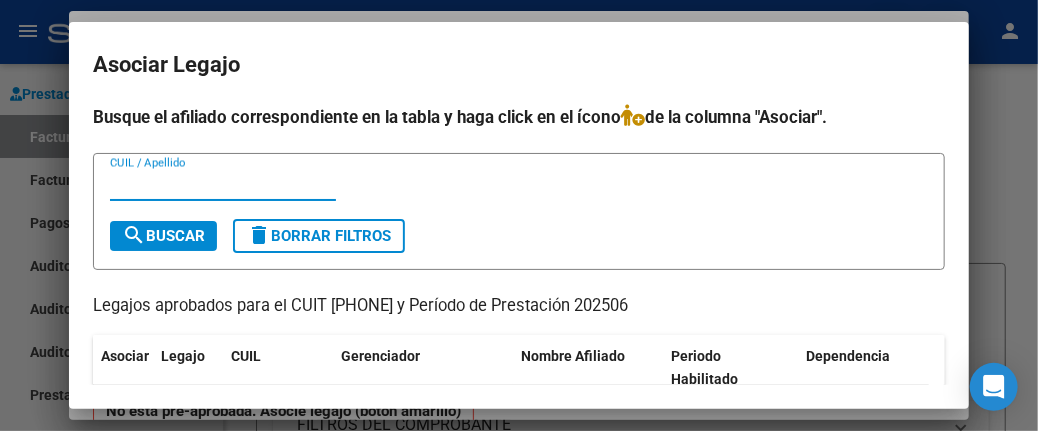 scroll, scrollTop: 100, scrollLeft: 0, axis: vertical 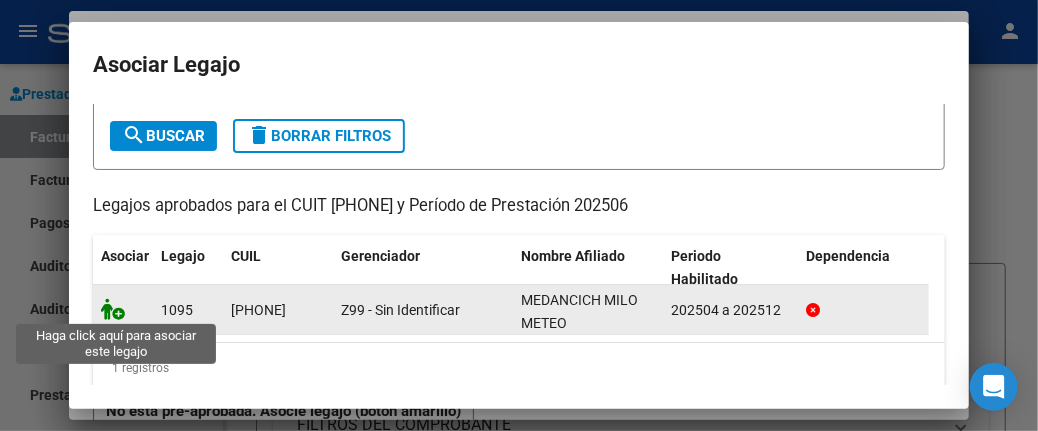 click 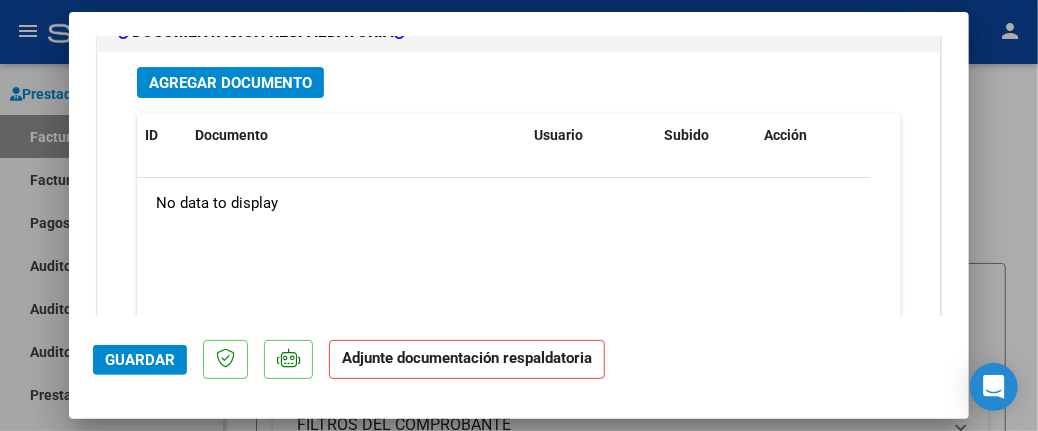 scroll, scrollTop: 2552, scrollLeft: 0, axis: vertical 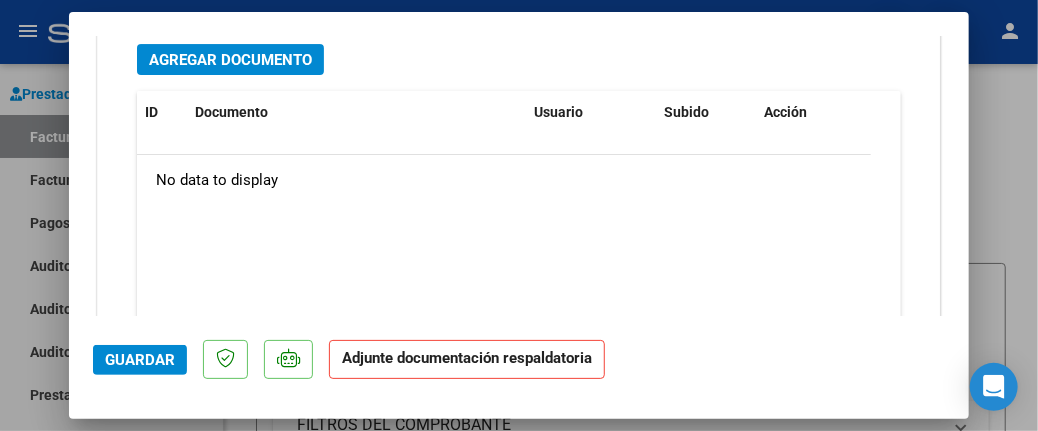 click on "Agregar Documento" at bounding box center (230, 60) 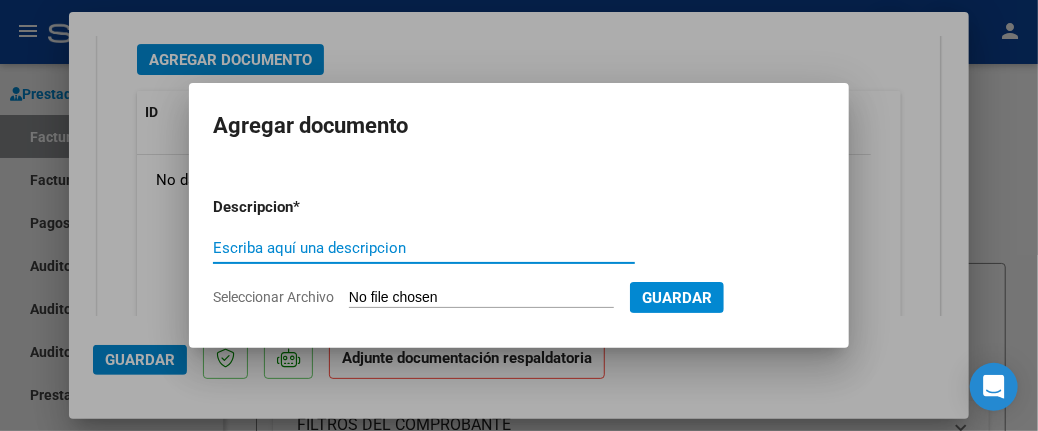 click on "Seleccionar Archivo" at bounding box center [481, 298] 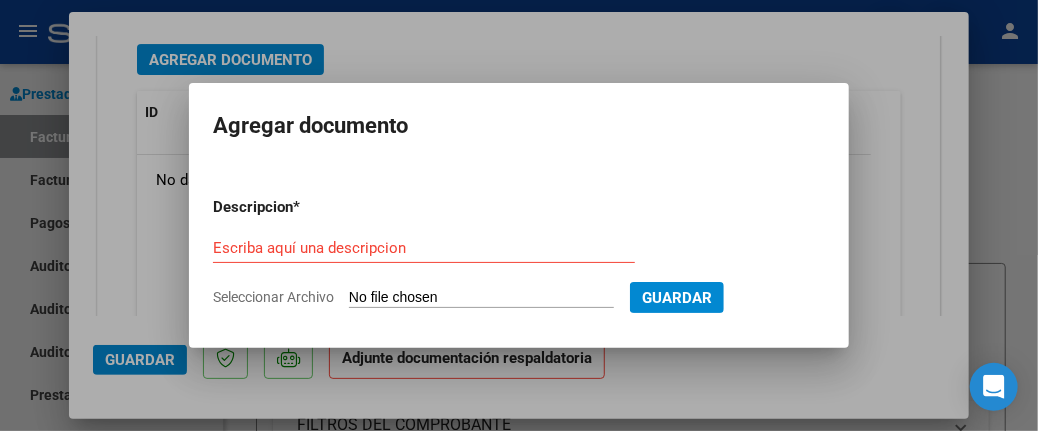 type on "C:\fakepath\Planilla_Asist_27296688539_011_00002_00000948.pdf" 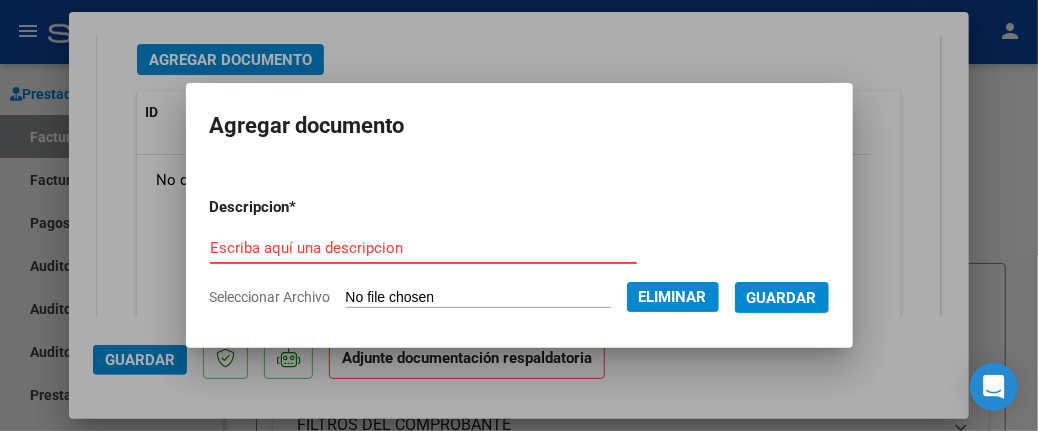 click on "Escriba aquí una descripcion" at bounding box center [423, 248] 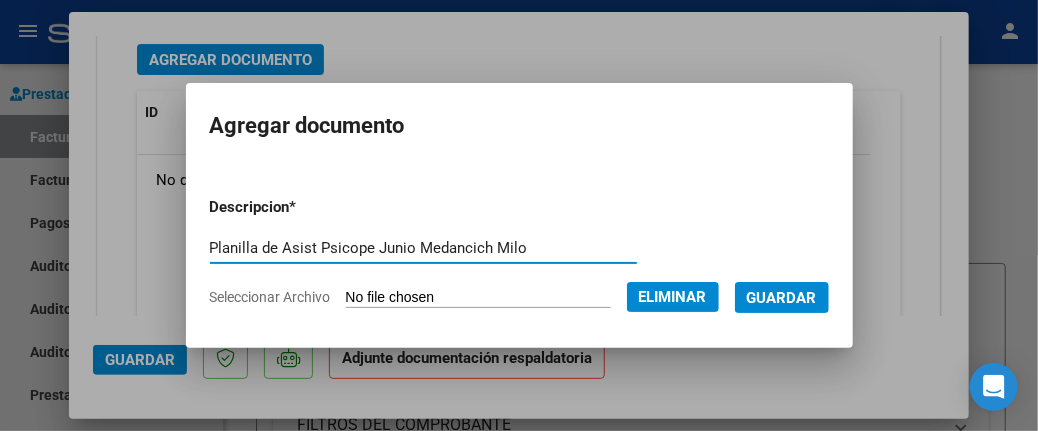type on "Planilla de Asist Psicope Junio Medancich Milo" 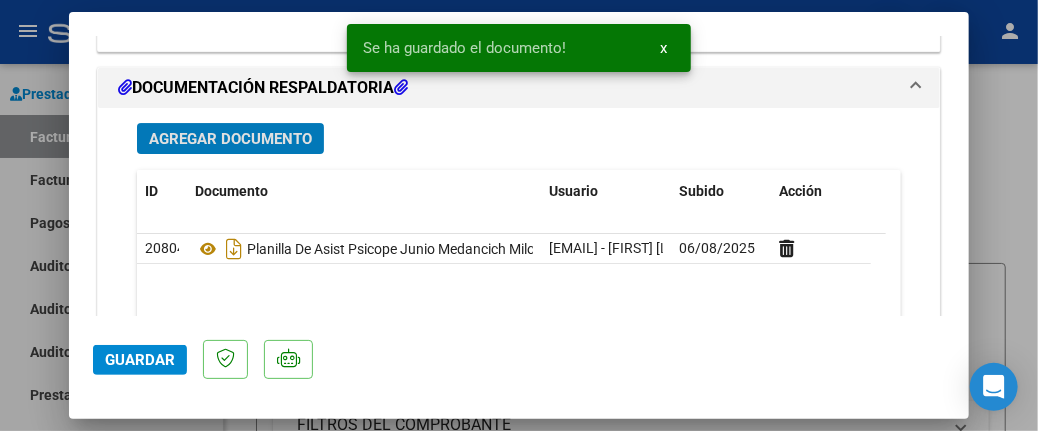 scroll, scrollTop: 2449, scrollLeft: 0, axis: vertical 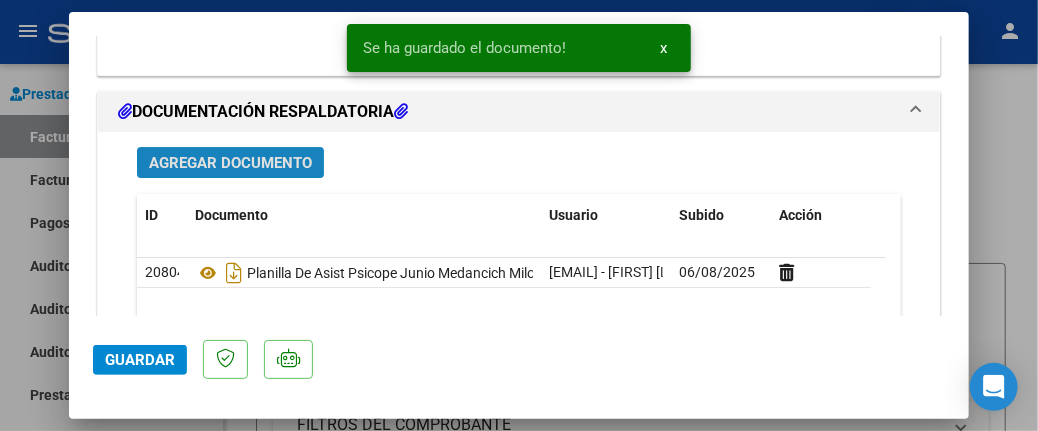 click on "Agregar Documento" at bounding box center [230, 163] 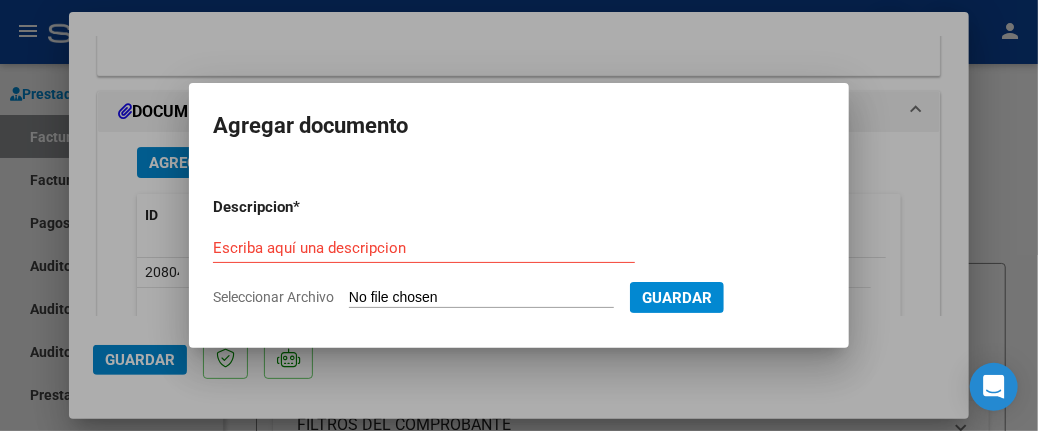 click on "Seleccionar Archivo" at bounding box center (481, 298) 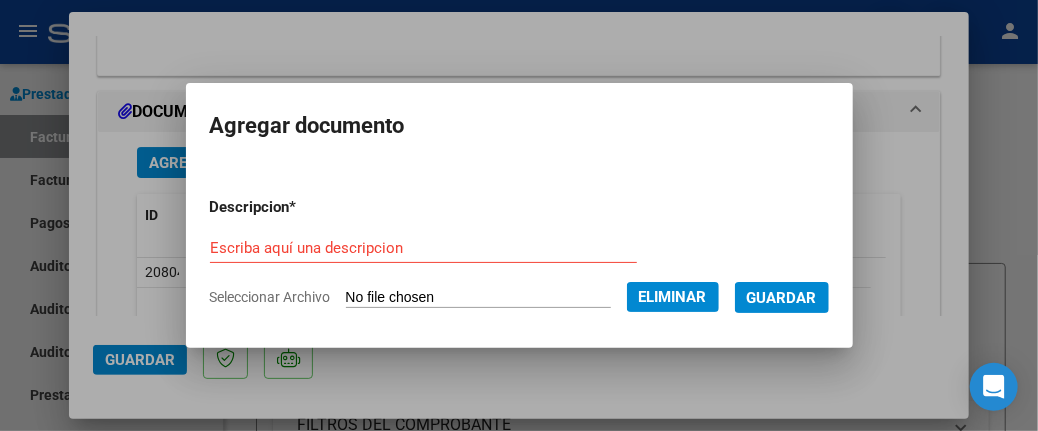 click on "Escriba aquí una descripcion" at bounding box center (423, 248) 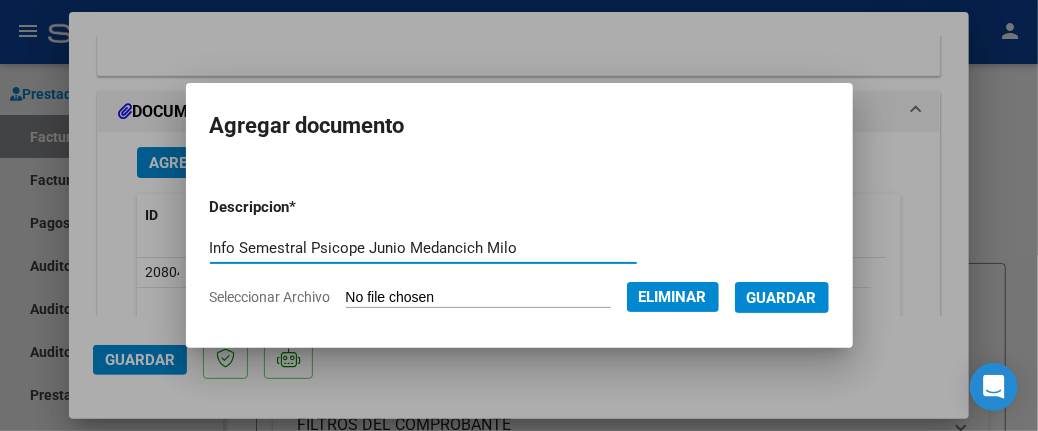 type on "Info Semestral Psicope Junio Medancich Milo" 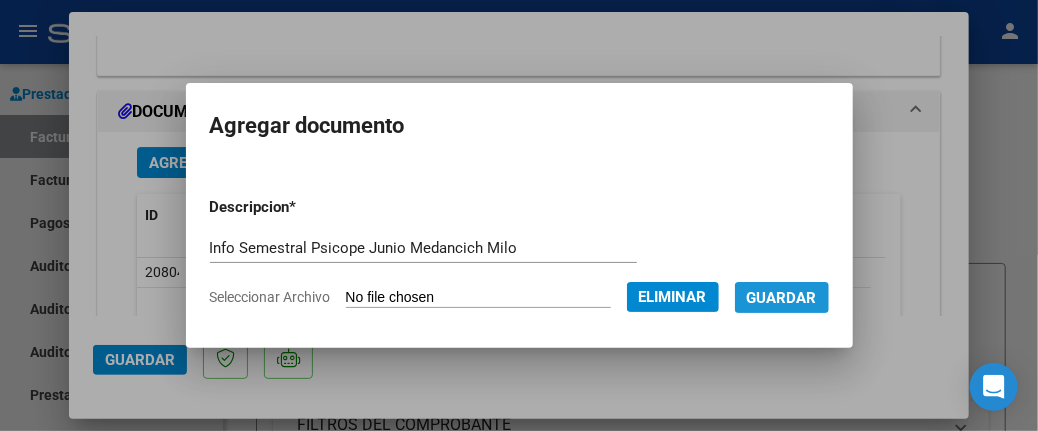 click on "Guardar" at bounding box center (782, 298) 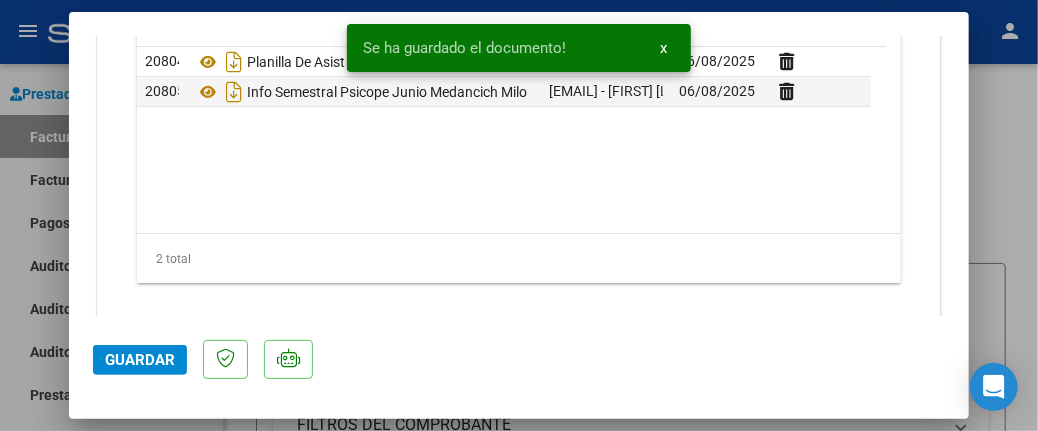 scroll, scrollTop: 2678, scrollLeft: 0, axis: vertical 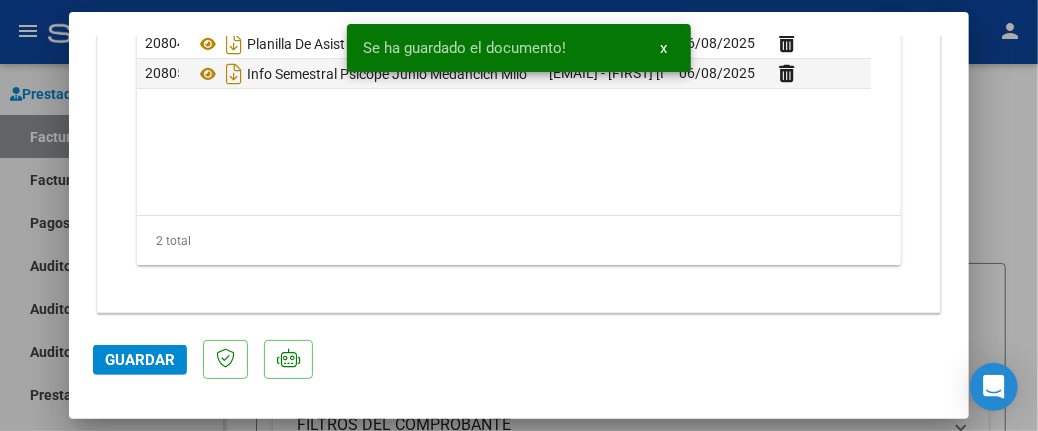 click on "Guardar" 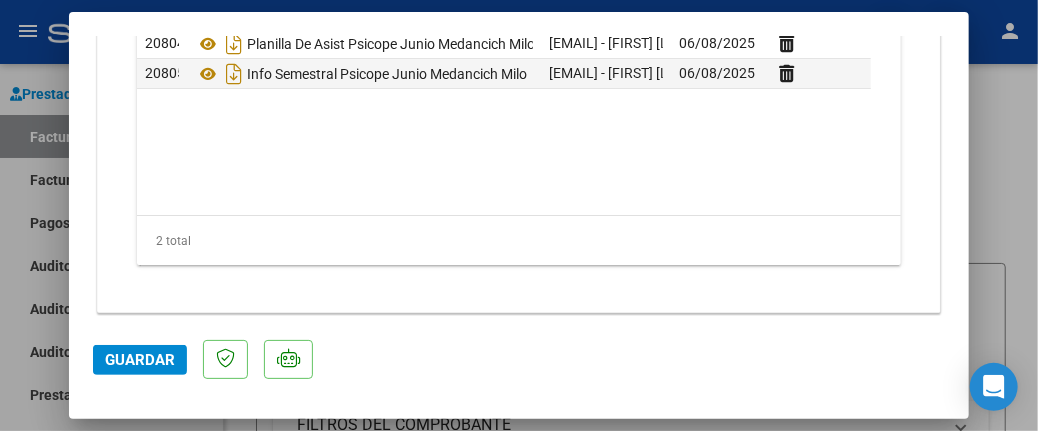 click at bounding box center [519, 215] 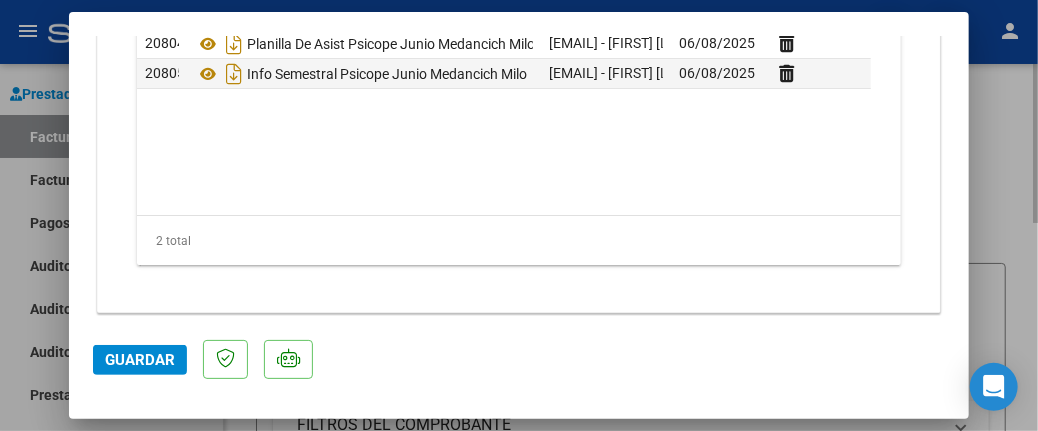 type 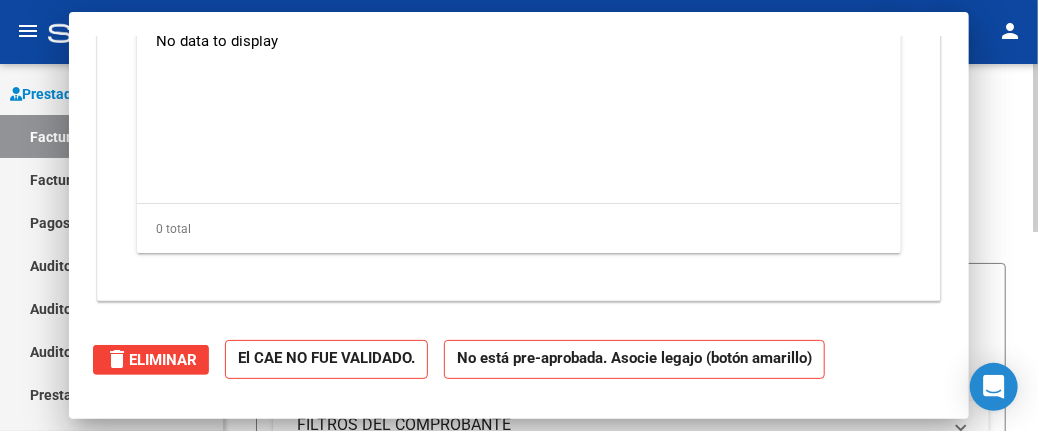 scroll, scrollTop: 0, scrollLeft: 0, axis: both 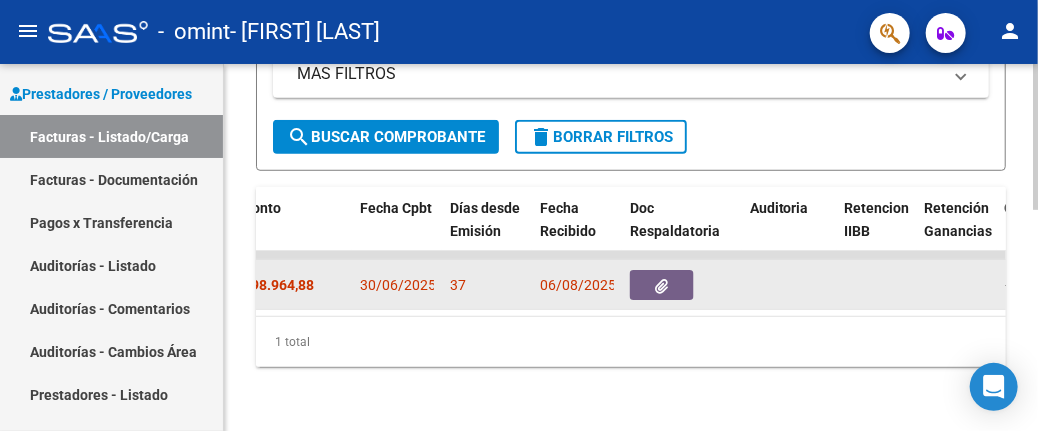 click 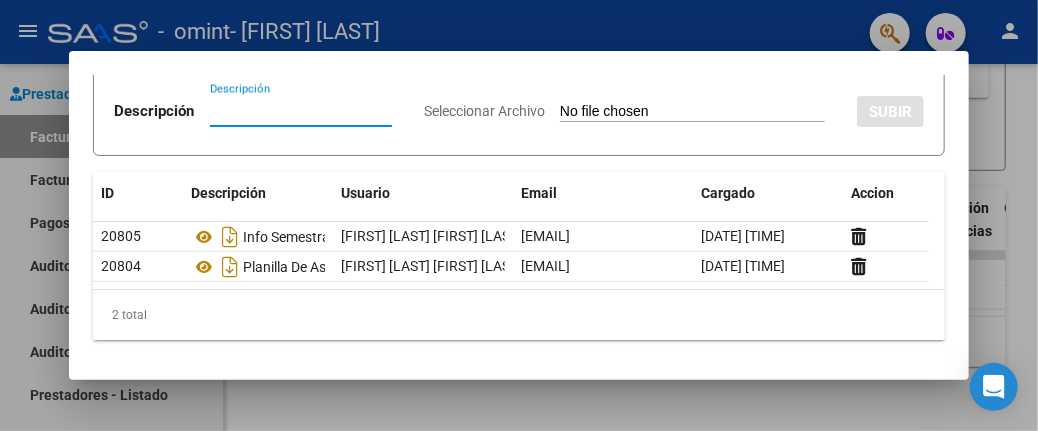 scroll, scrollTop: 136, scrollLeft: 0, axis: vertical 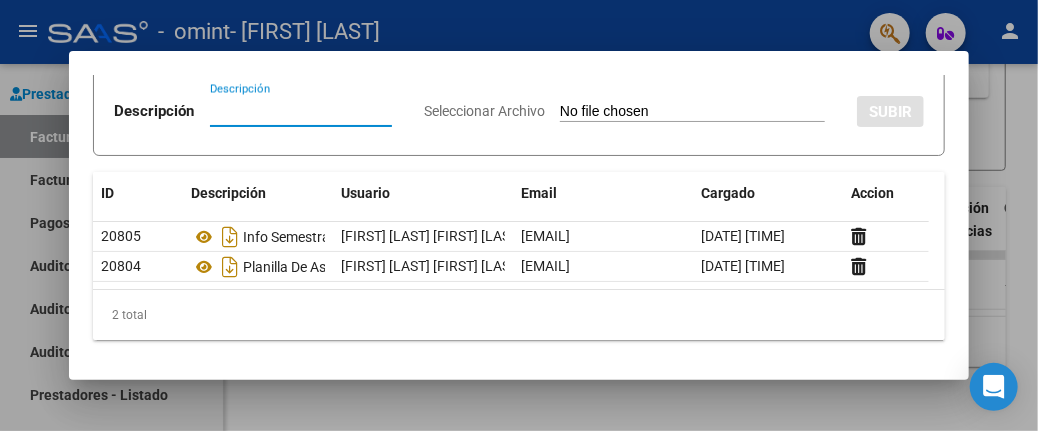 click at bounding box center (519, 215) 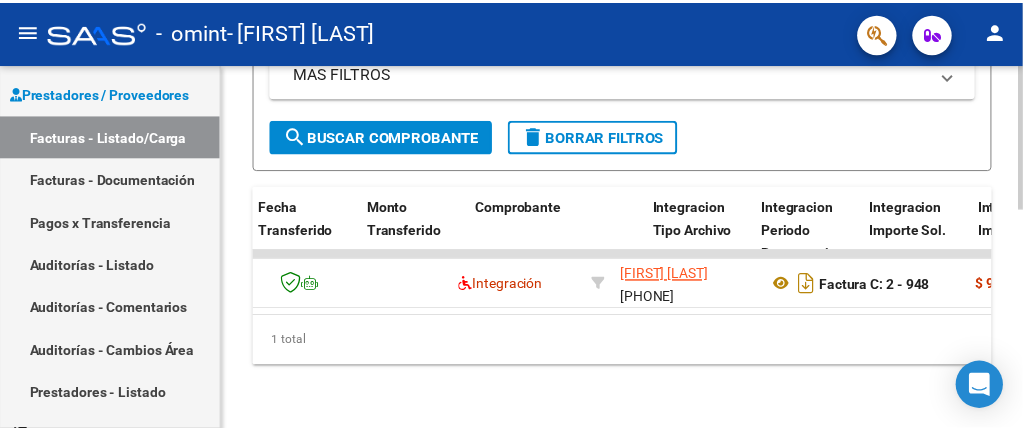 scroll, scrollTop: 0, scrollLeft: 0, axis: both 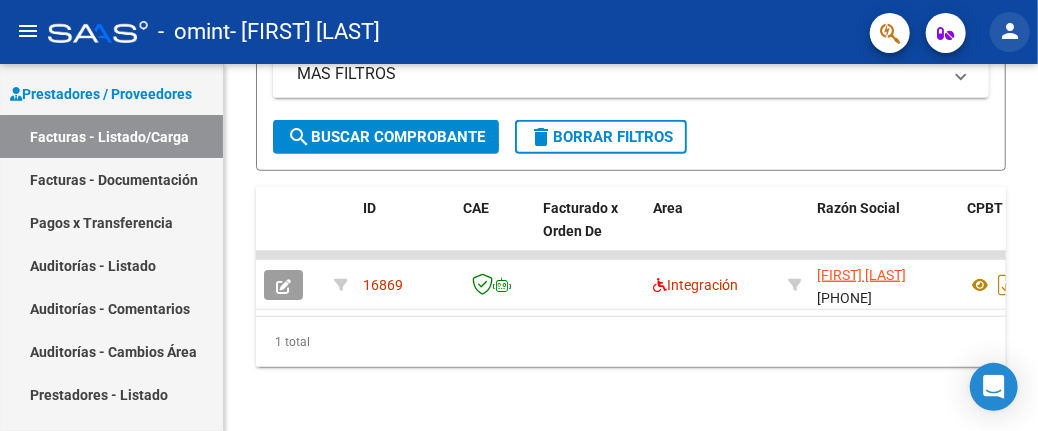 click on "person" 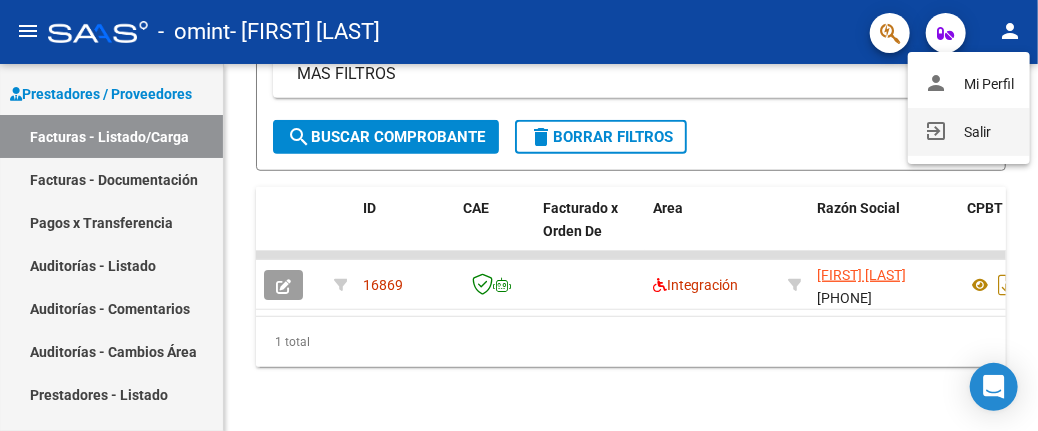 click on "exit_to_app  Salir" at bounding box center (969, 132) 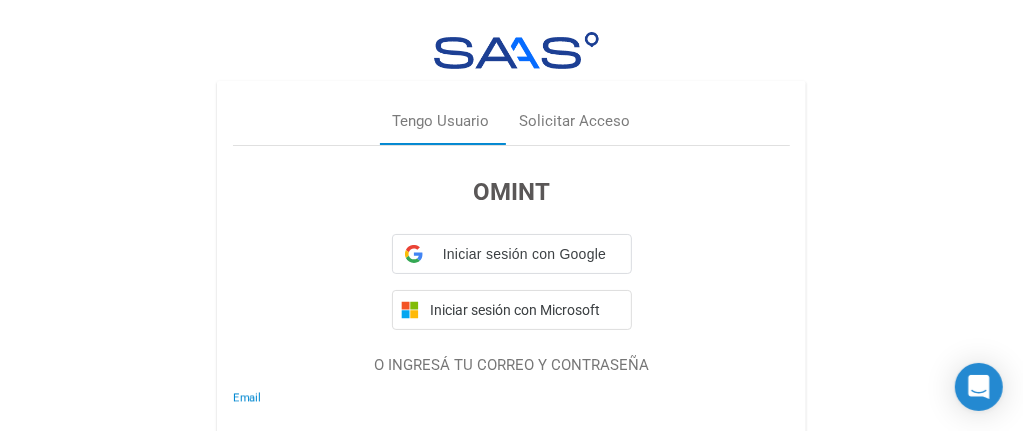 type on "[EMAIL]" 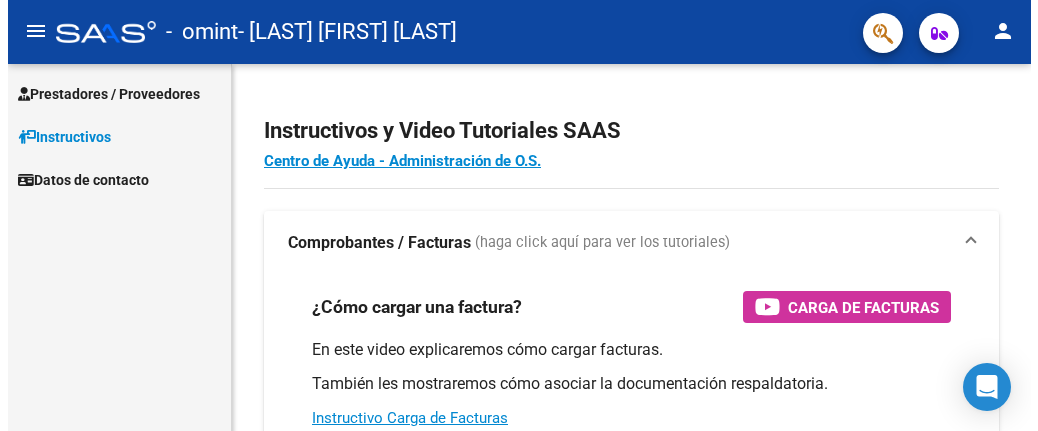 scroll, scrollTop: 0, scrollLeft: 0, axis: both 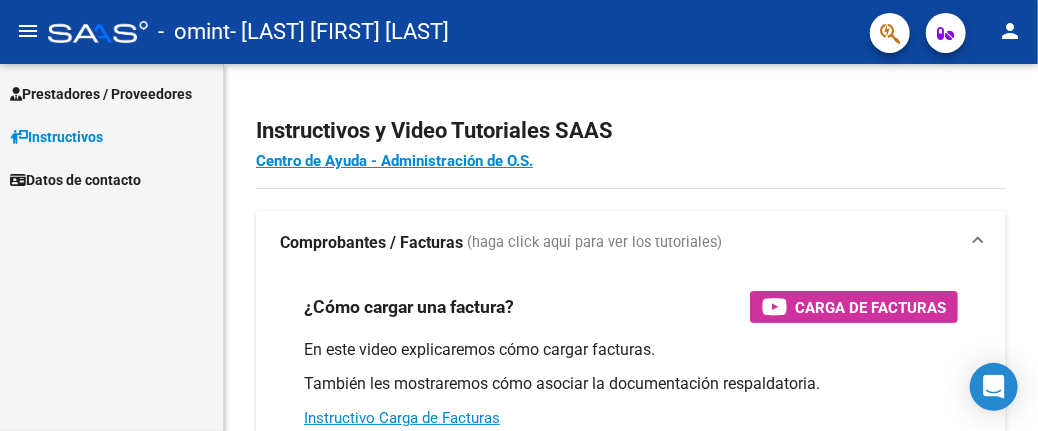 click on "Prestadores / Proveedores" at bounding box center [101, 94] 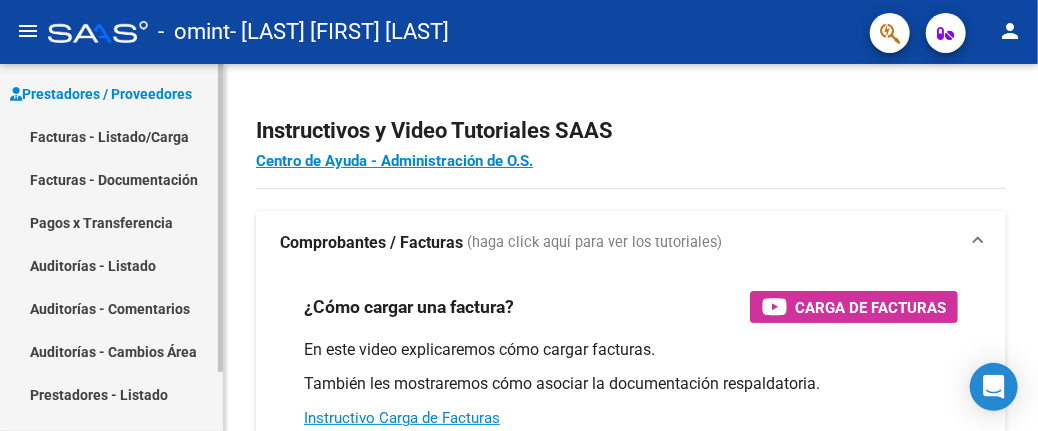click on "Facturas - Listado/Carga" at bounding box center [111, 136] 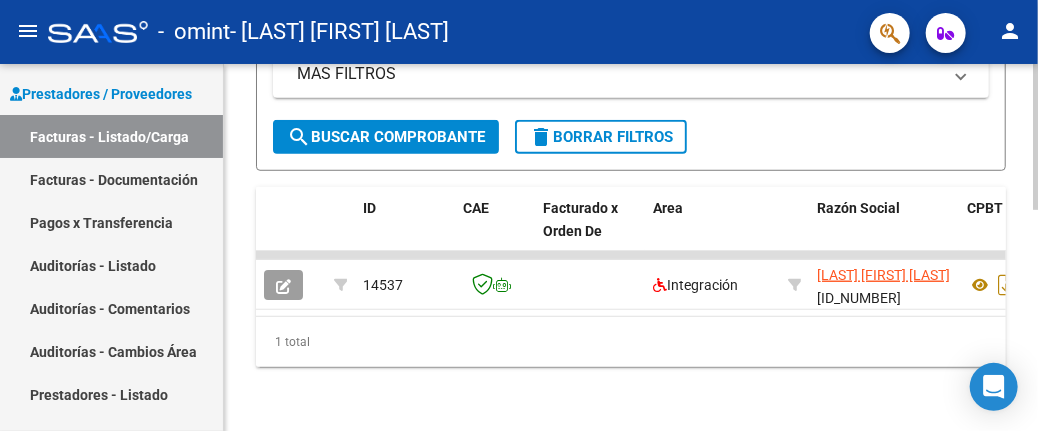 scroll, scrollTop: 552, scrollLeft: 0, axis: vertical 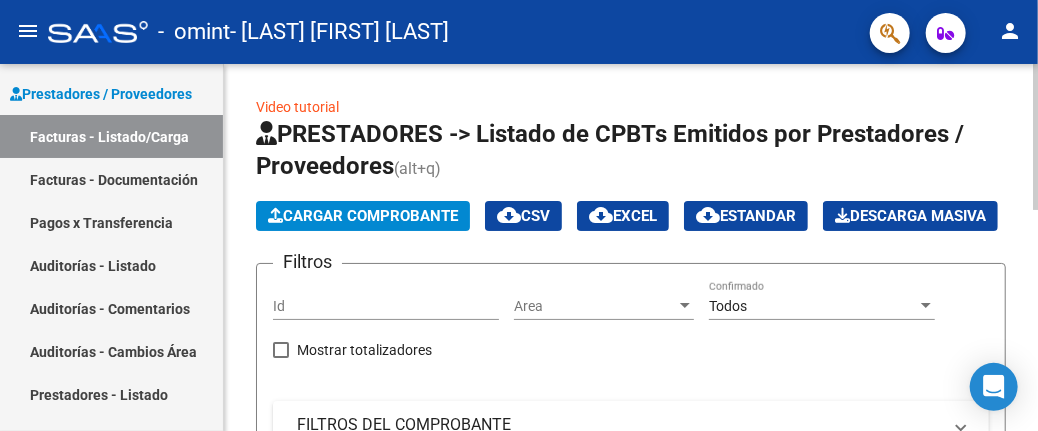 click on "Cargar Comprobante" 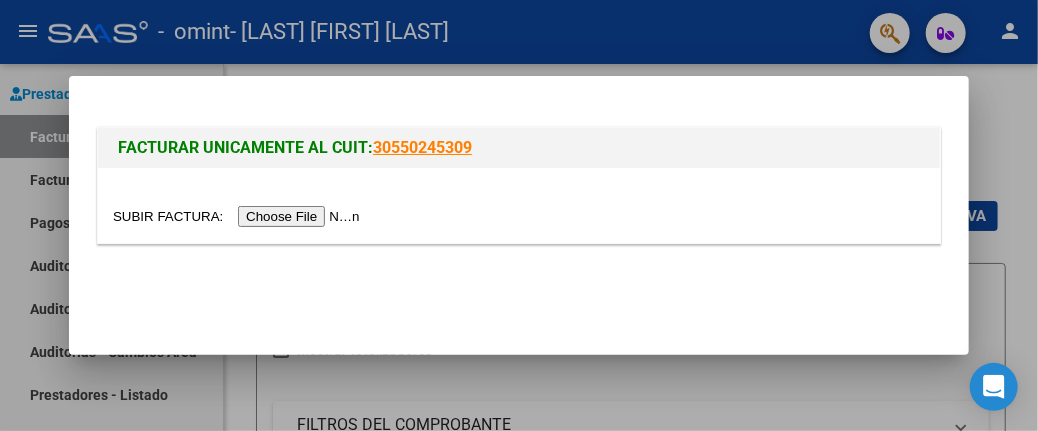 click at bounding box center (239, 216) 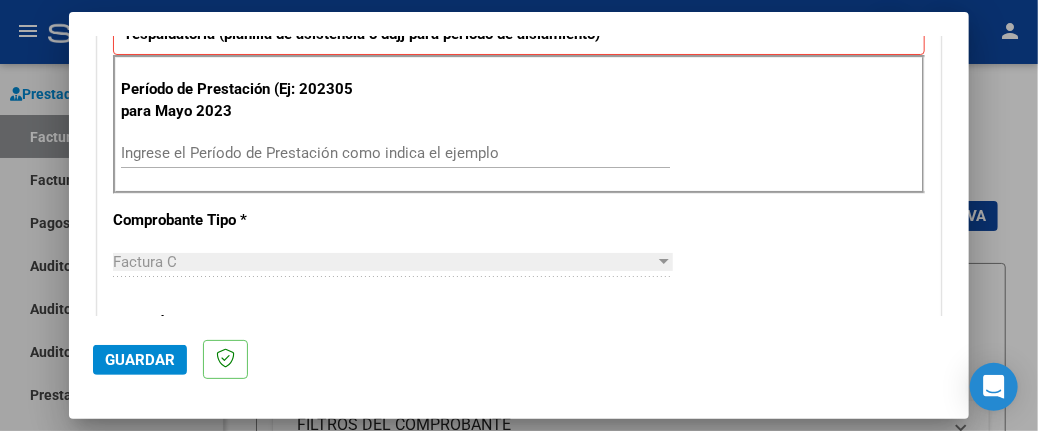 scroll, scrollTop: 600, scrollLeft: 0, axis: vertical 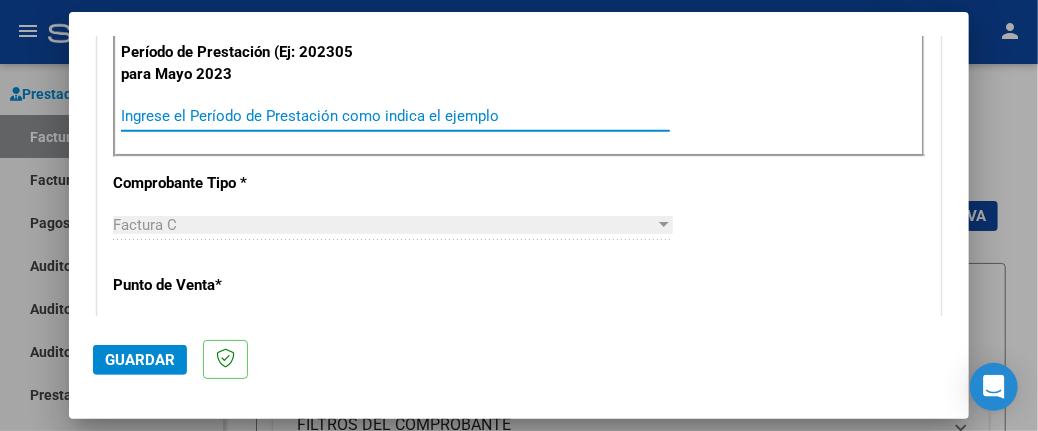 click on "Ingrese el Período de Prestación como indica el ejemplo" at bounding box center [395, 116] 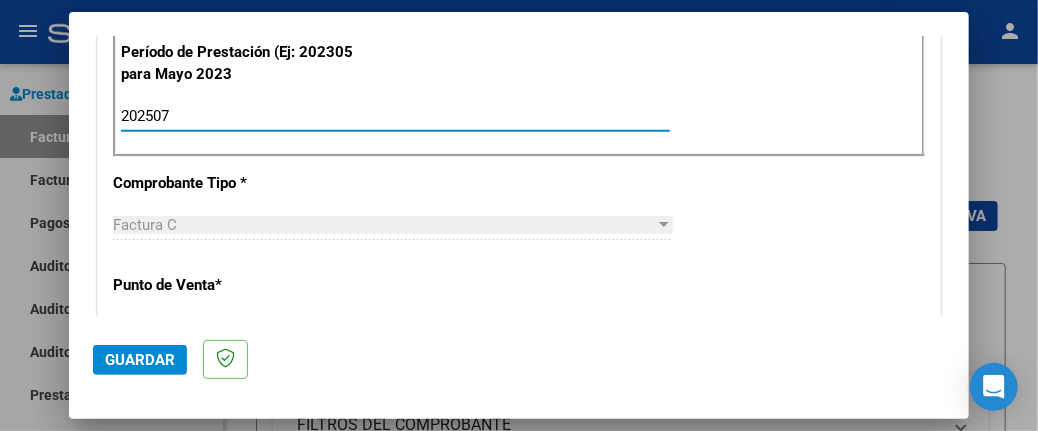type on "202507" 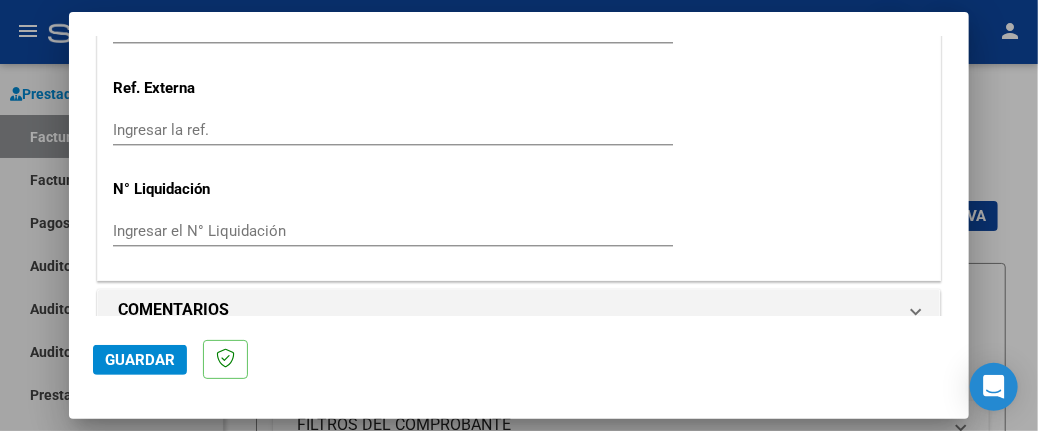 scroll, scrollTop: 1495, scrollLeft: 0, axis: vertical 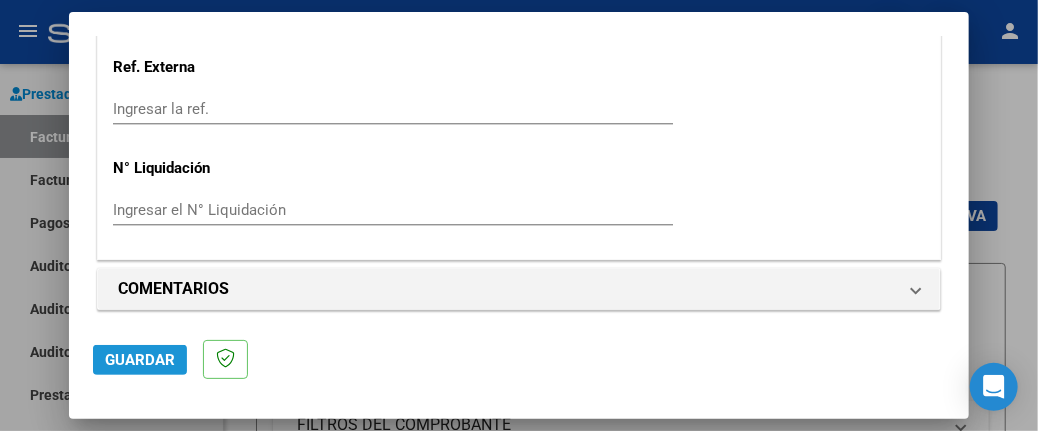 click on "Guardar" 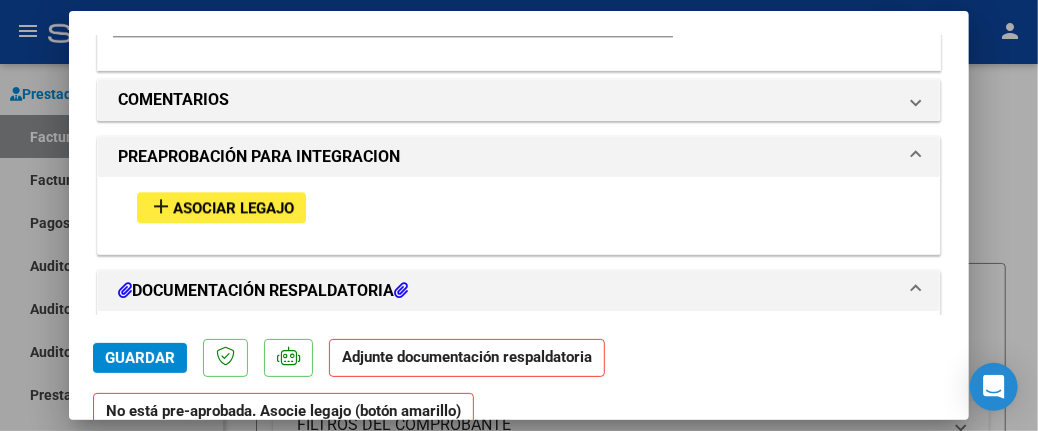 scroll, scrollTop: 1700, scrollLeft: 0, axis: vertical 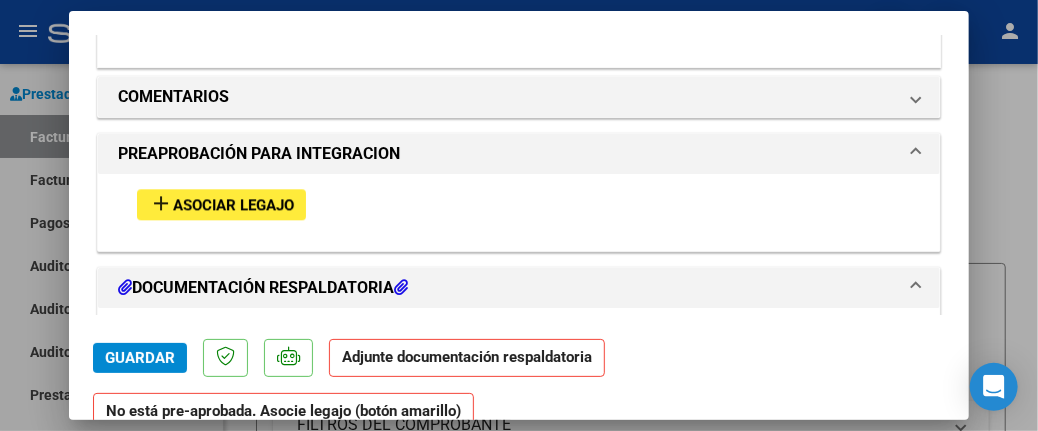click on "add" at bounding box center (161, 203) 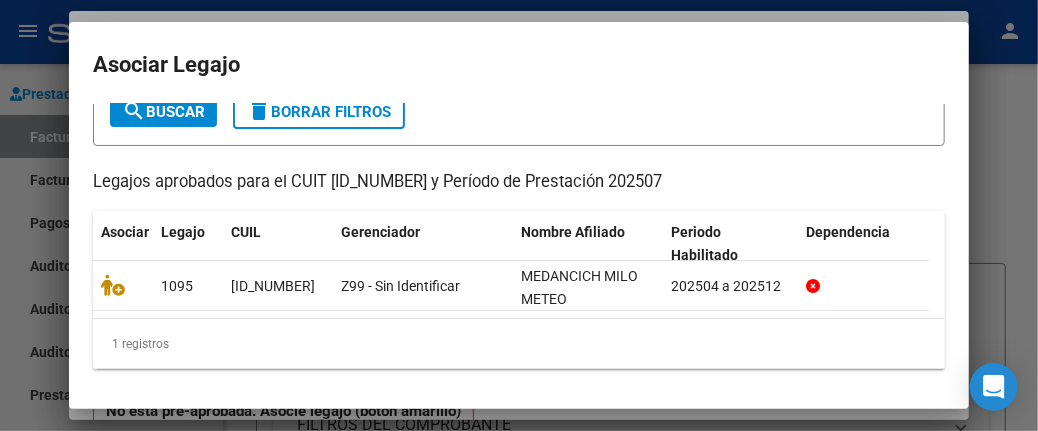 scroll, scrollTop: 136, scrollLeft: 0, axis: vertical 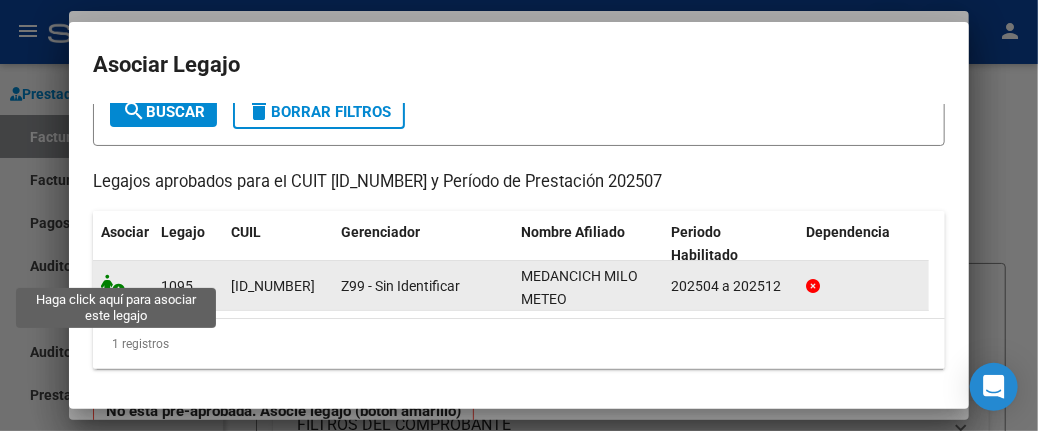 click 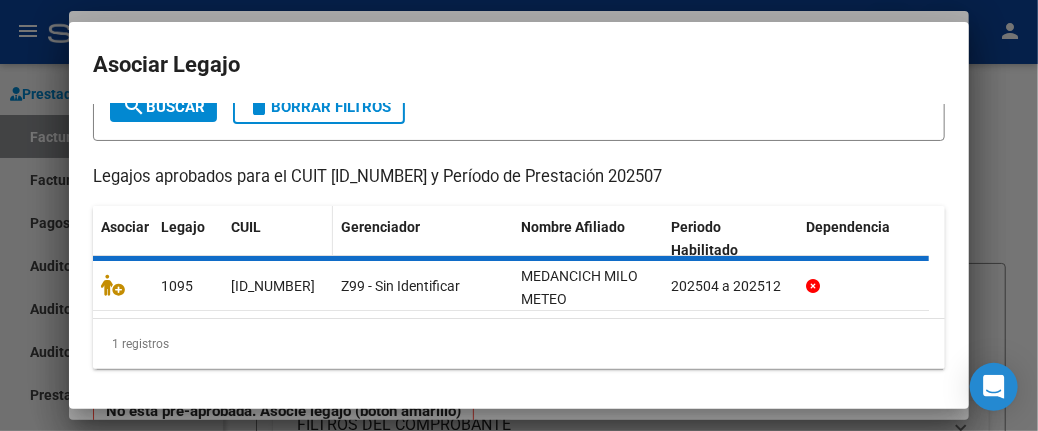 scroll, scrollTop: 1752, scrollLeft: 0, axis: vertical 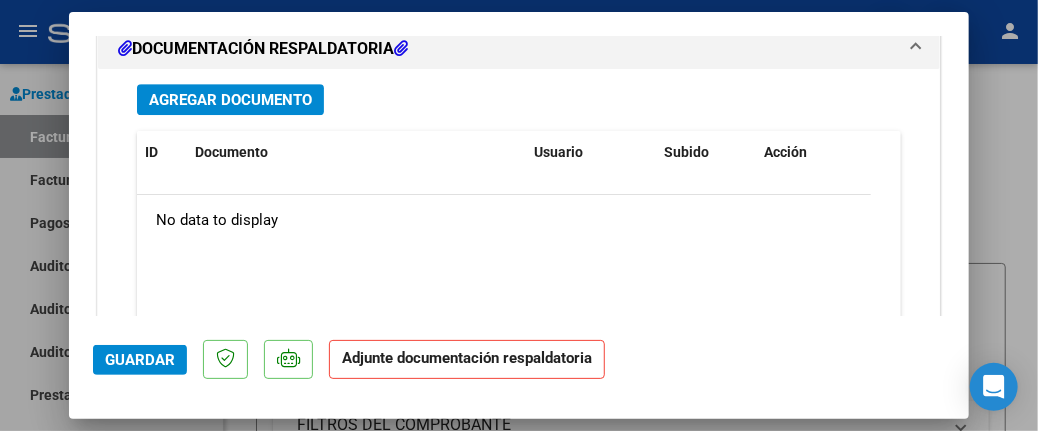 click on "Agregar Documento" at bounding box center [230, 100] 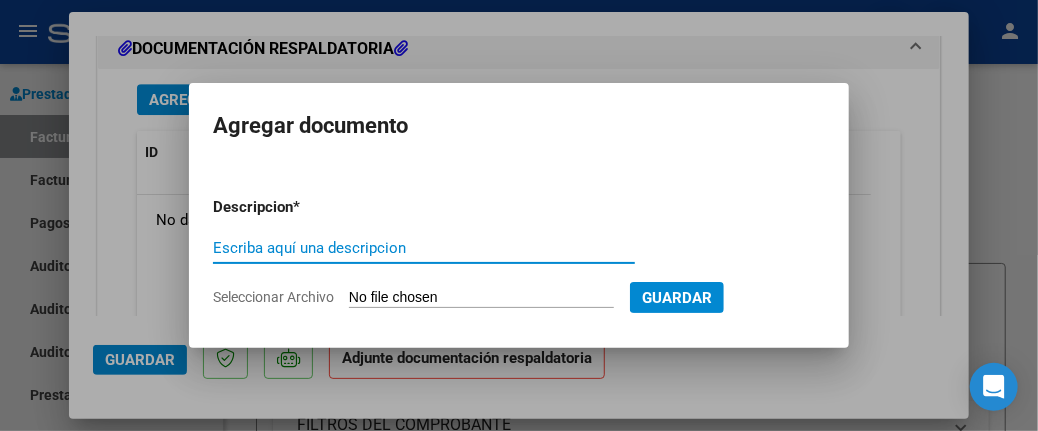 click on "Escriba aquí una descripcion" at bounding box center (424, 248) 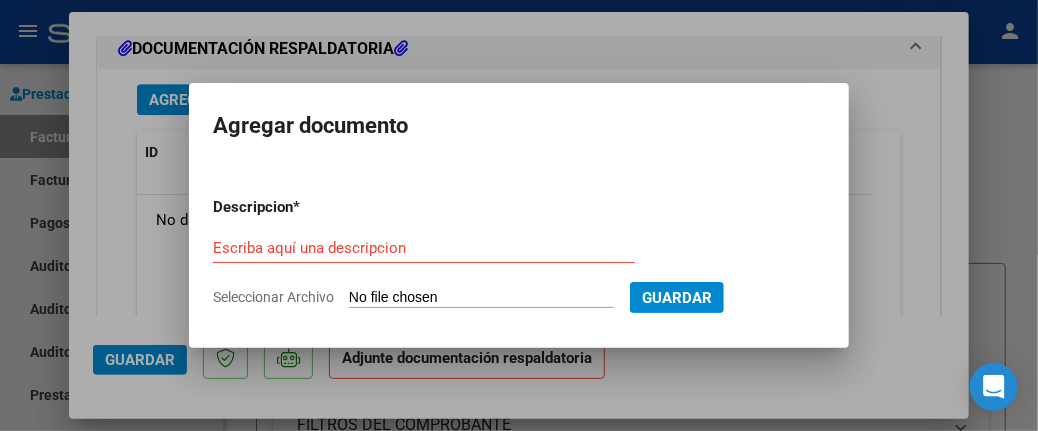 type on "C:\fakepath\Planillla_Asist_27246941365_011_00001_00000625.pdf" 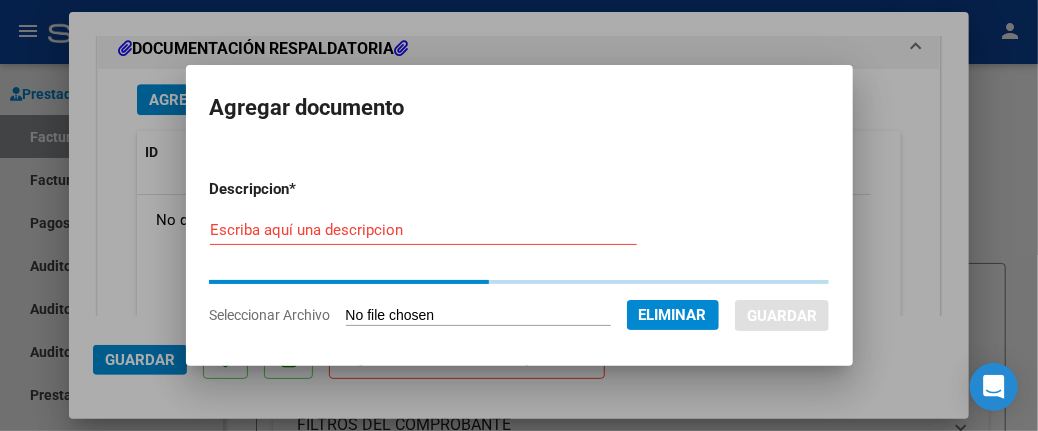click on "Escriba aquí una descripcion" at bounding box center [423, 230] 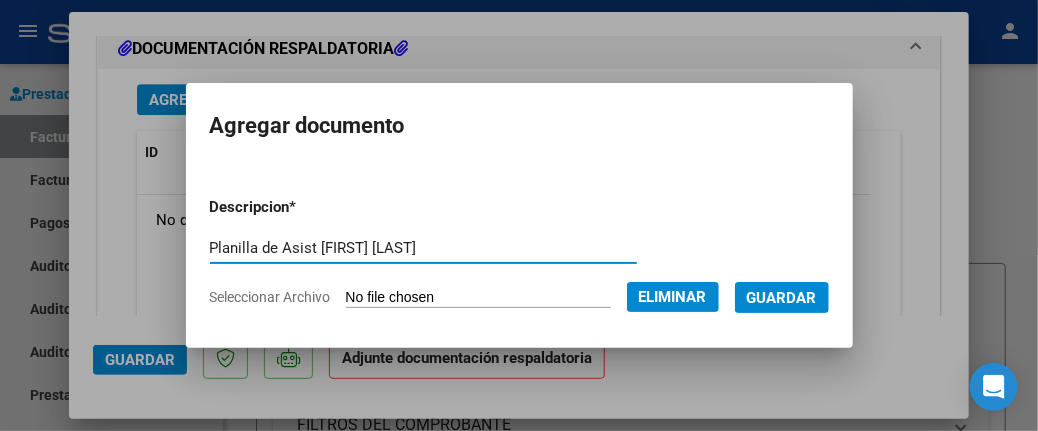 type on "Planilla de Asist Julio Medancich Milo" 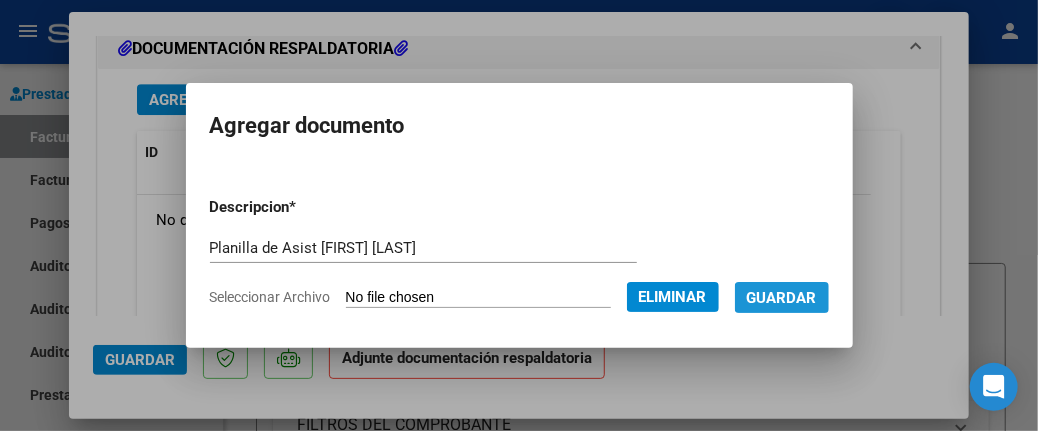 click on "Guardar" at bounding box center (782, 298) 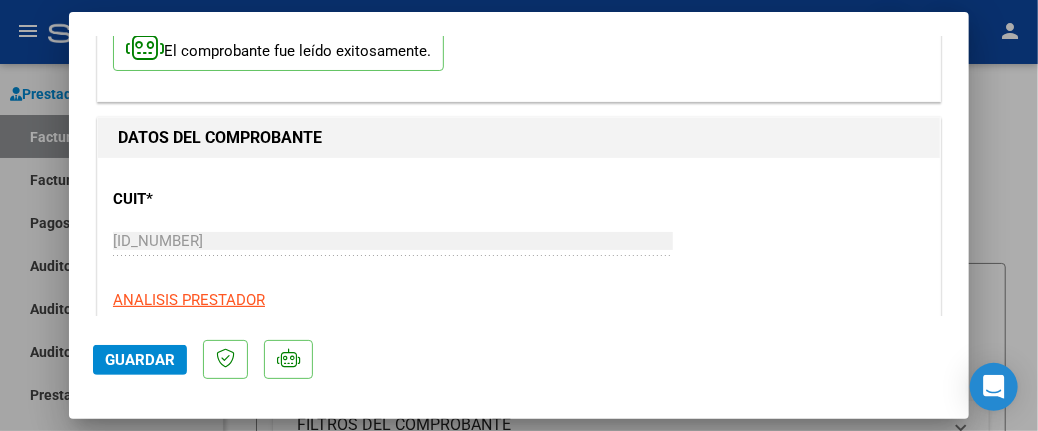 scroll, scrollTop: 0, scrollLeft: 0, axis: both 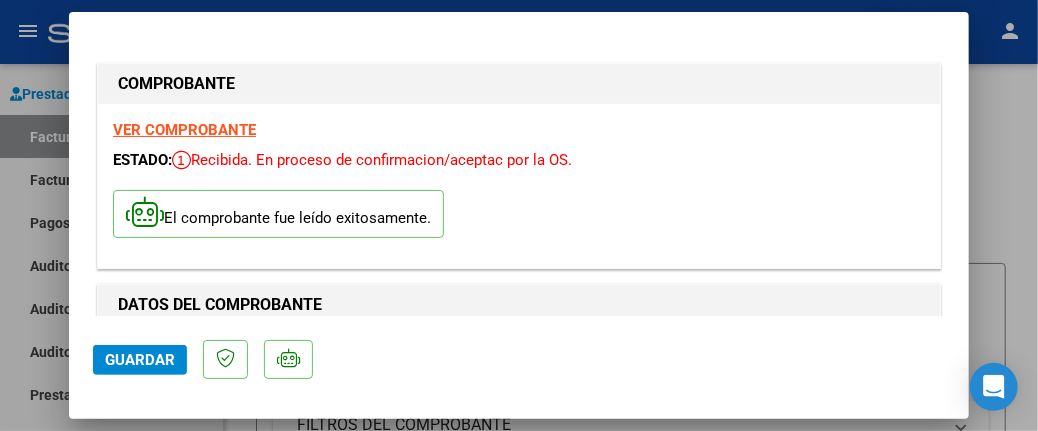 click at bounding box center [519, 215] 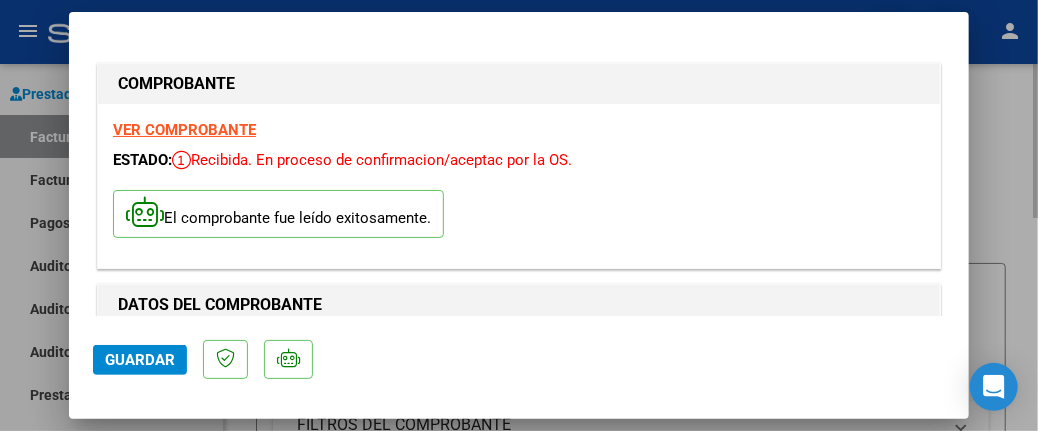 type 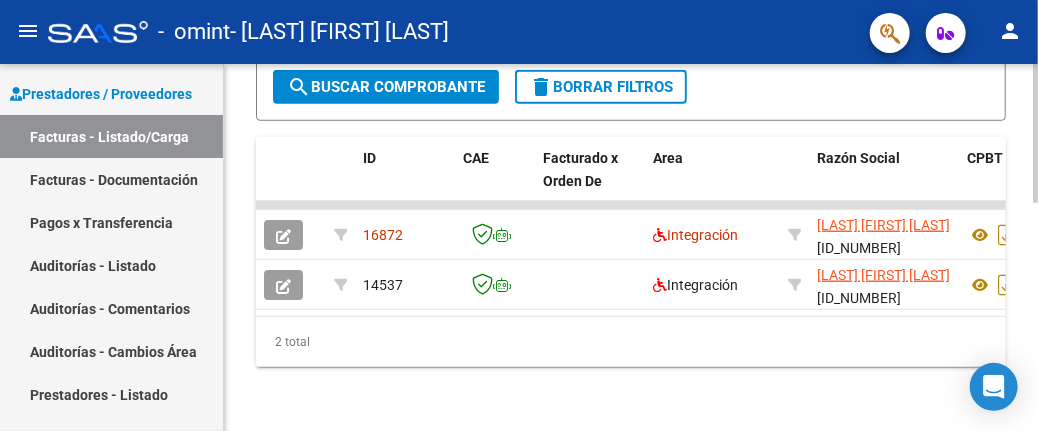 scroll, scrollTop: 600, scrollLeft: 0, axis: vertical 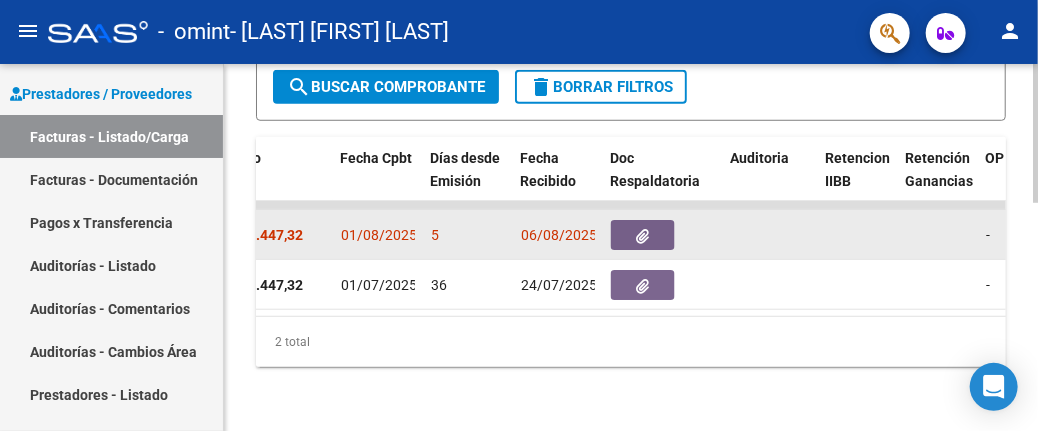 click 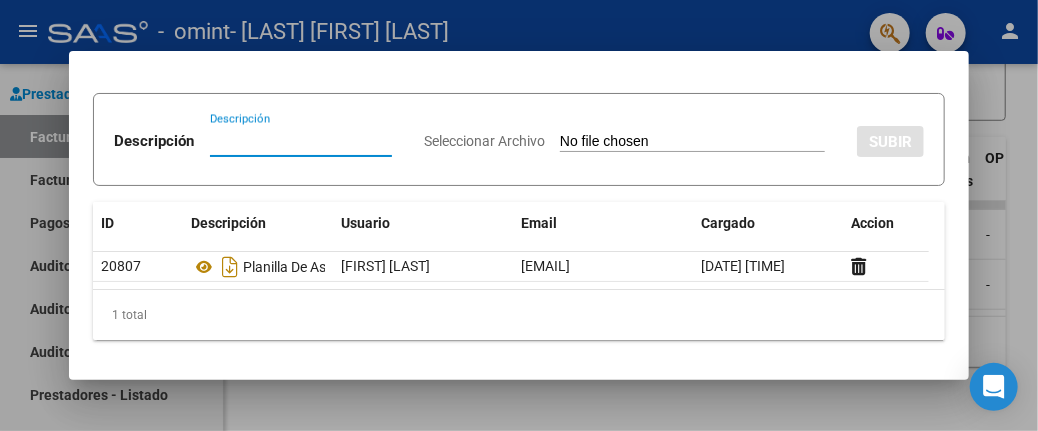 scroll, scrollTop: 106, scrollLeft: 0, axis: vertical 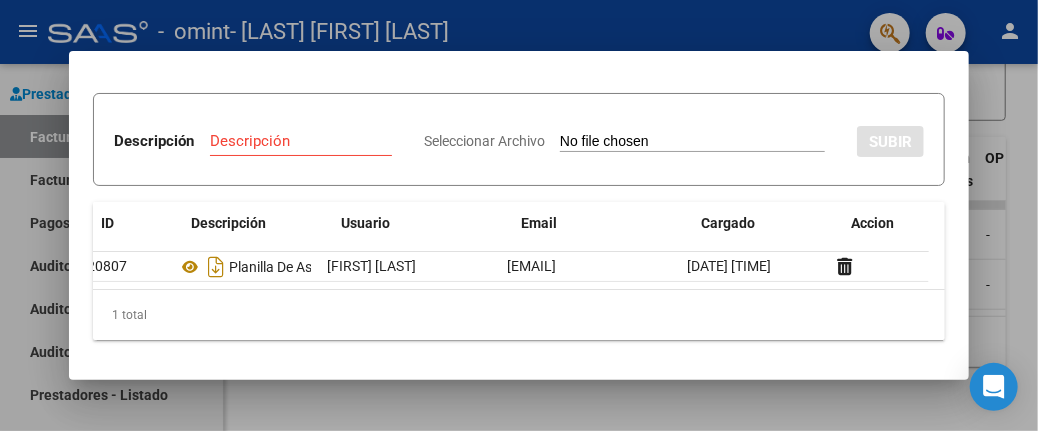 click at bounding box center (519, 215) 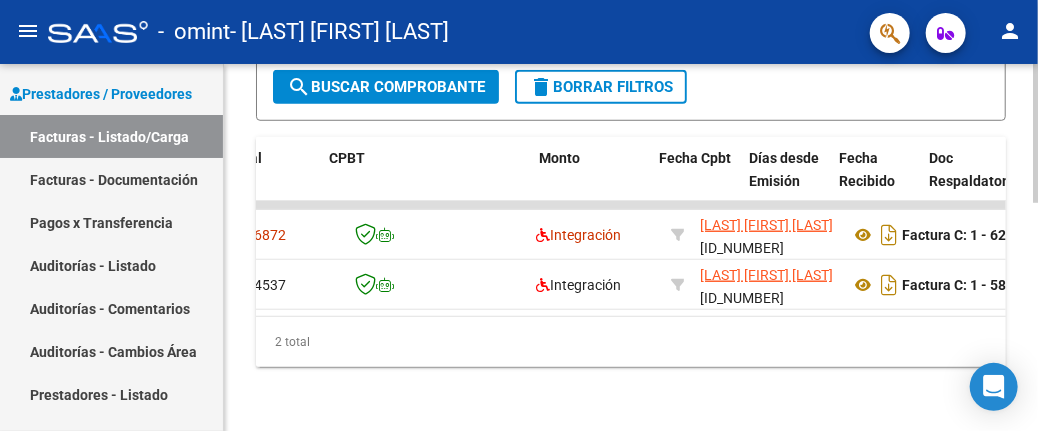 scroll, scrollTop: 0, scrollLeft: 0, axis: both 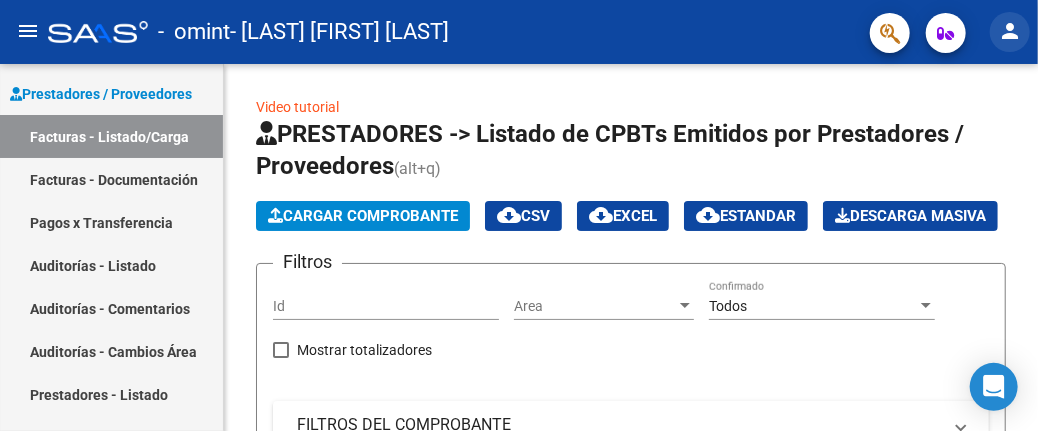 click on "person" 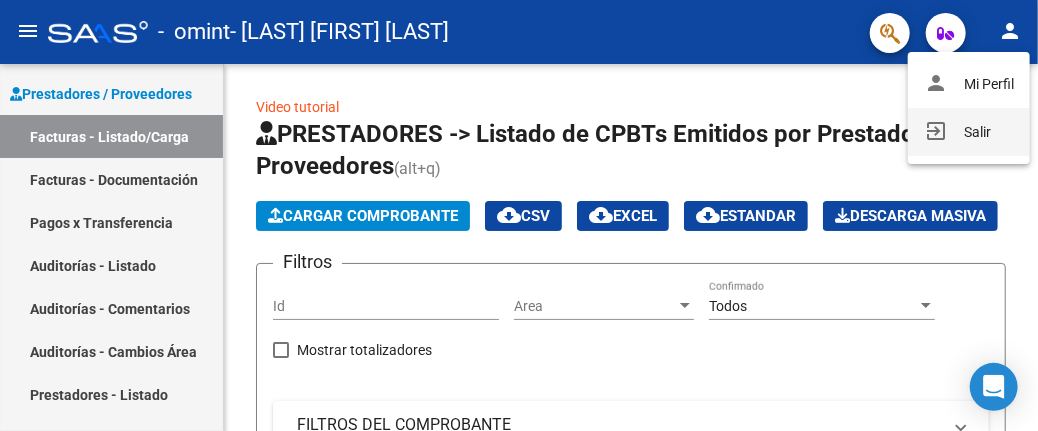 click on "exit_to_app  Salir" at bounding box center [969, 132] 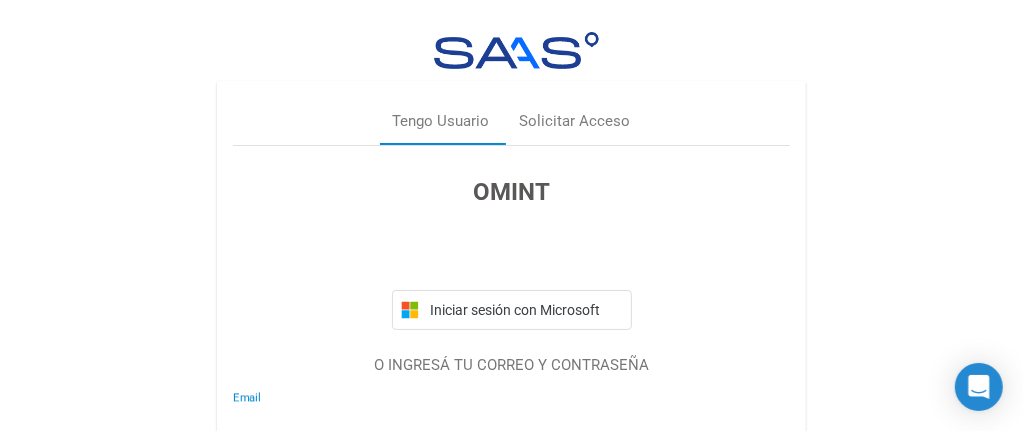type on "rodriguez_edithb@yahoo.com.ar" 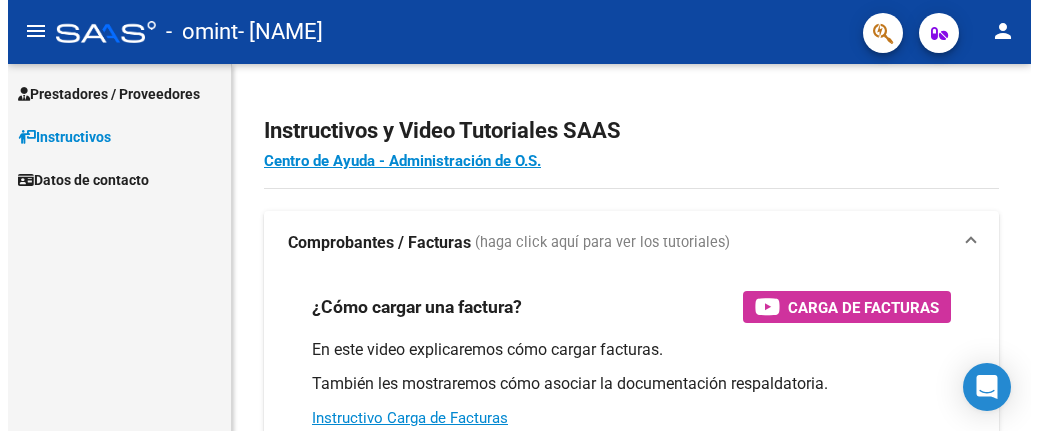 scroll, scrollTop: 0, scrollLeft: 0, axis: both 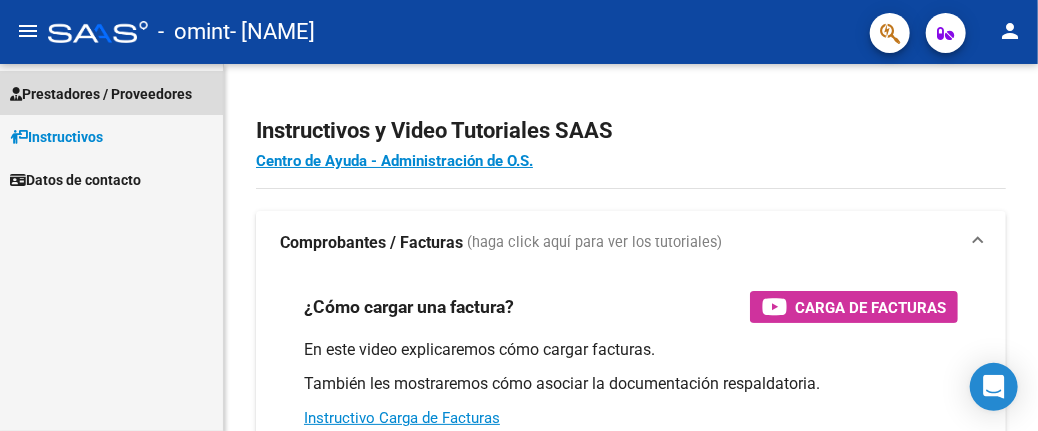 click on "Prestadores / Proveedores" at bounding box center (101, 94) 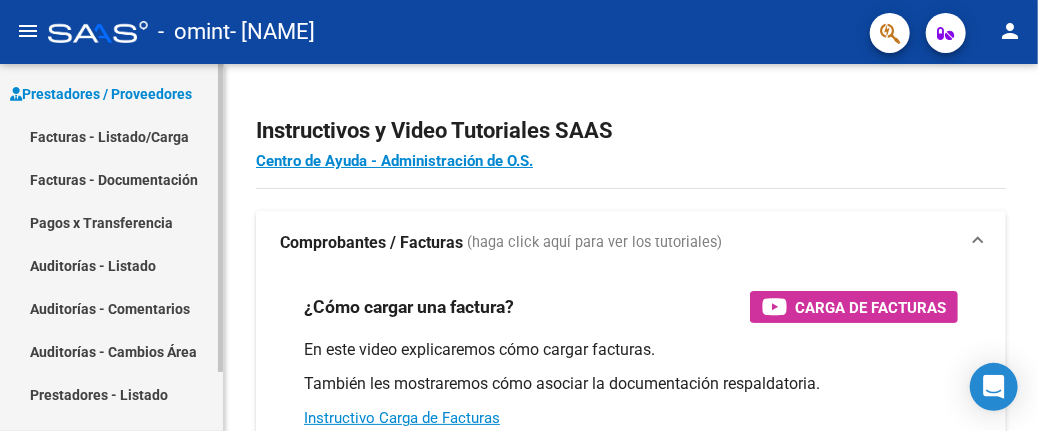 click on "Facturas - Listado/Carga" at bounding box center [111, 136] 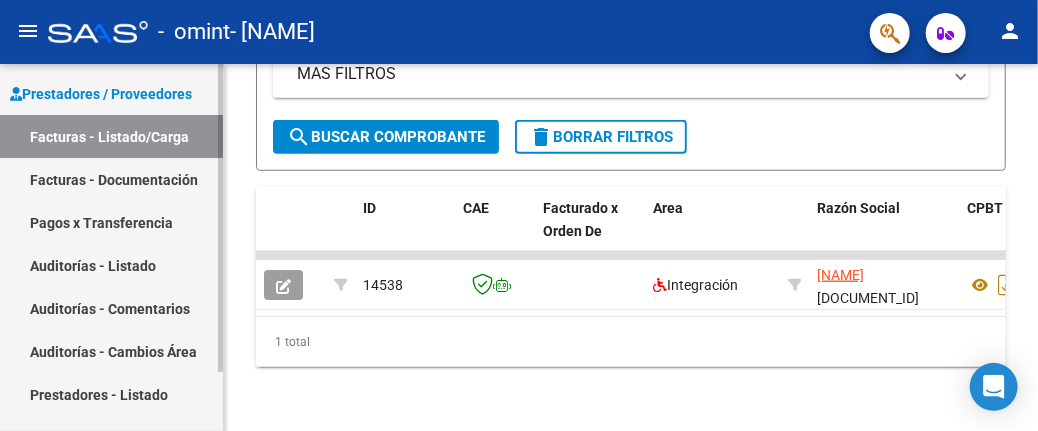 scroll, scrollTop: 552, scrollLeft: 0, axis: vertical 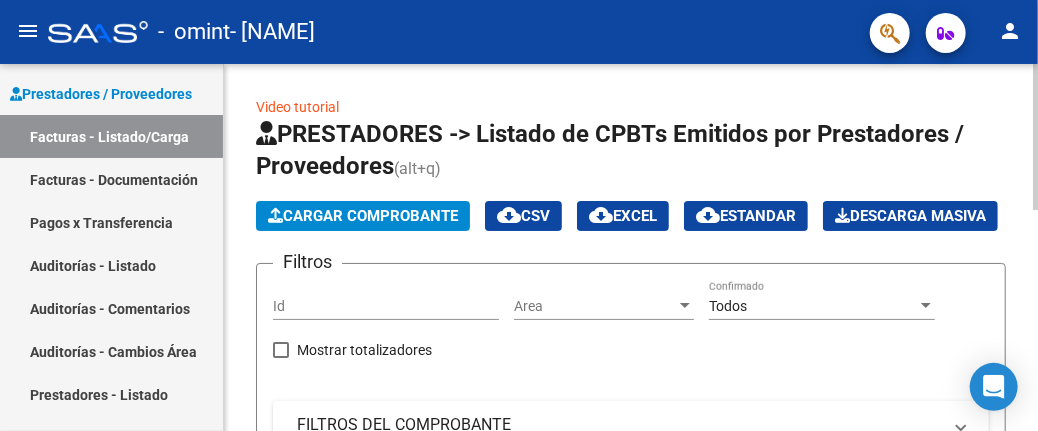 click on "Cargar Comprobante" 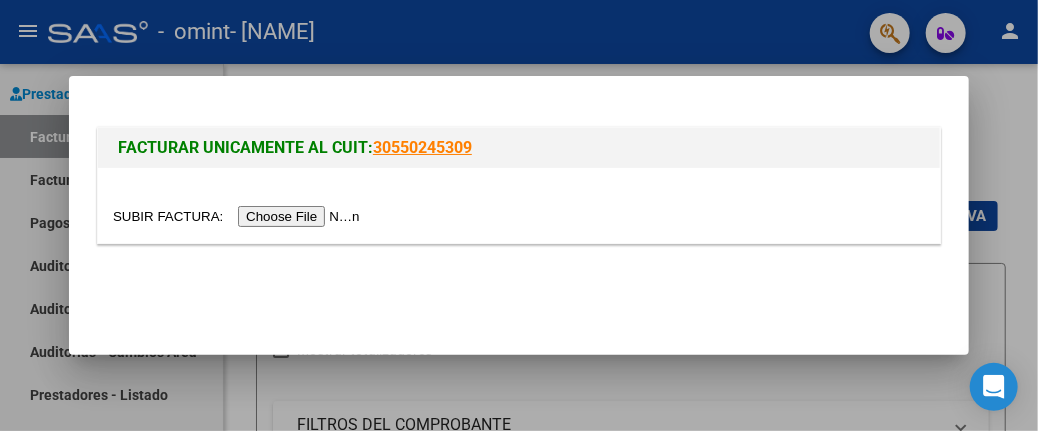 click at bounding box center (239, 216) 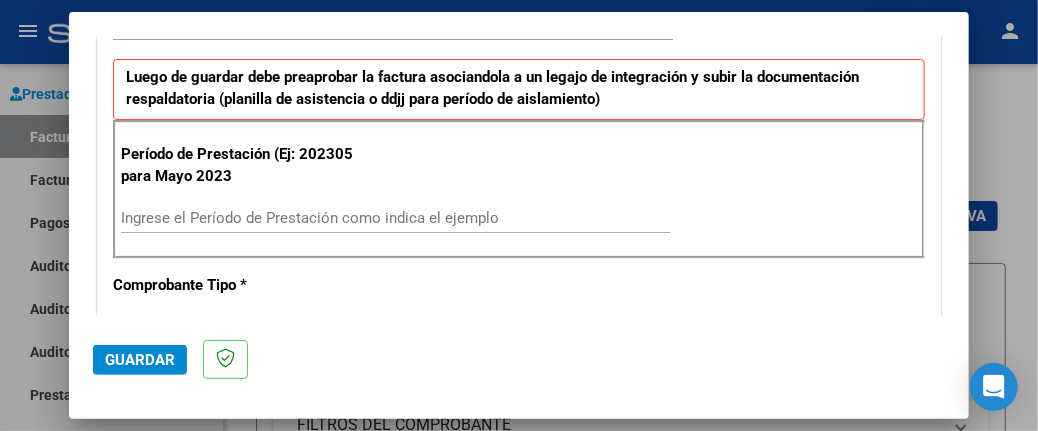 scroll, scrollTop: 500, scrollLeft: 0, axis: vertical 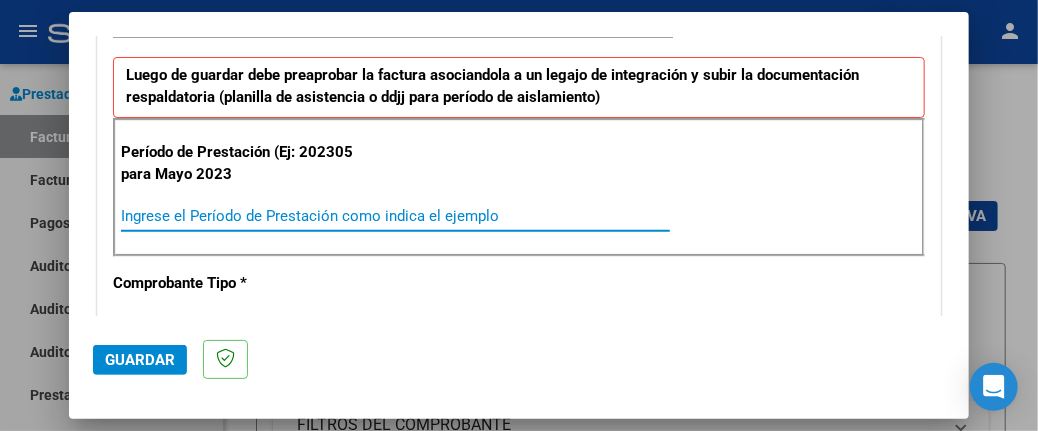 click on "Ingrese el Período de Prestación como indica el ejemplo" at bounding box center (395, 216) 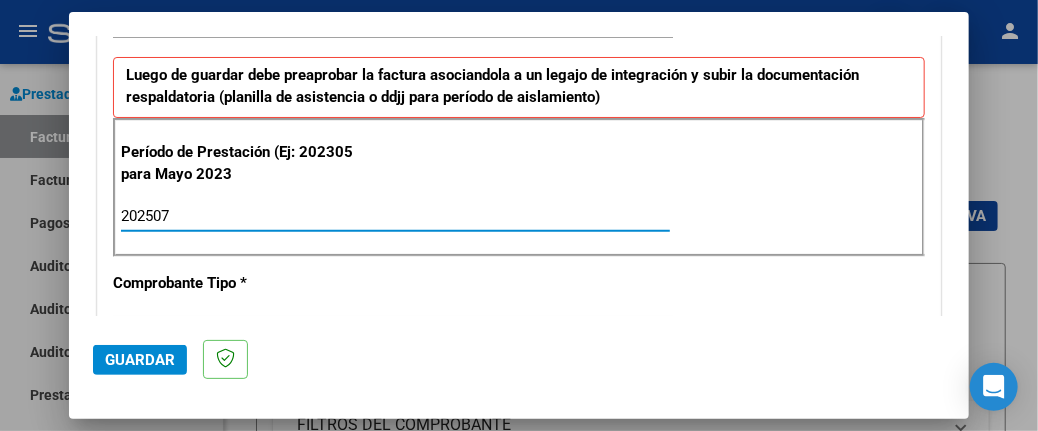 type on "202507" 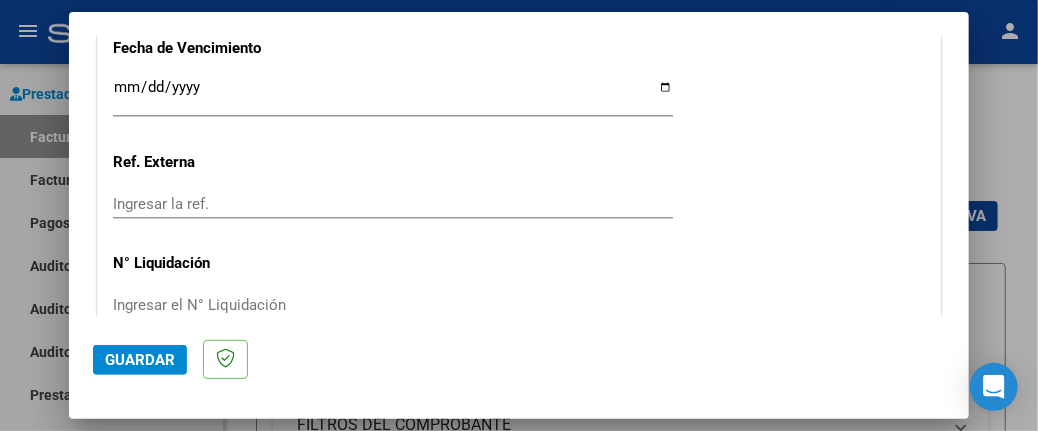 scroll, scrollTop: 1495, scrollLeft: 0, axis: vertical 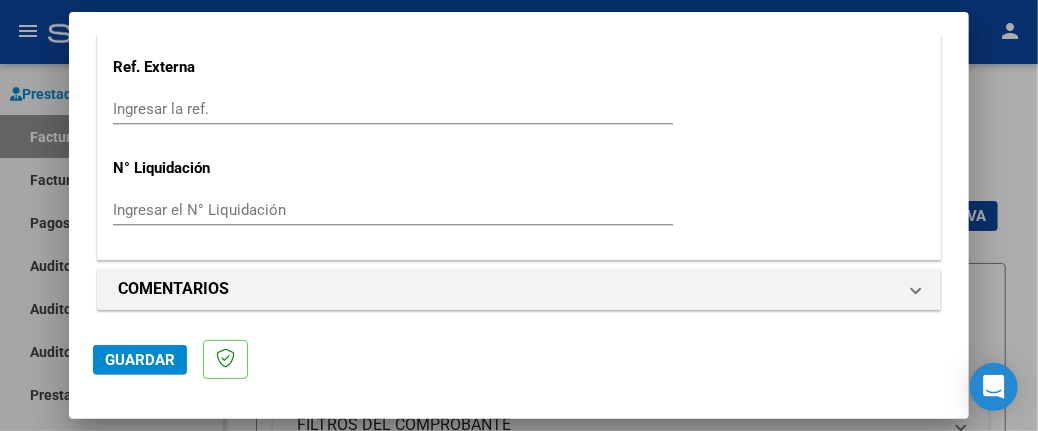 click on "Guardar" 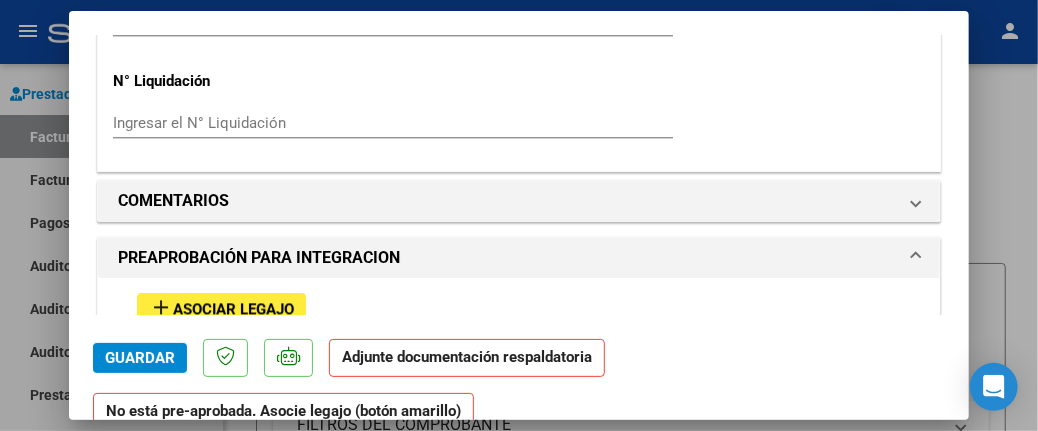 scroll, scrollTop: 1700, scrollLeft: 0, axis: vertical 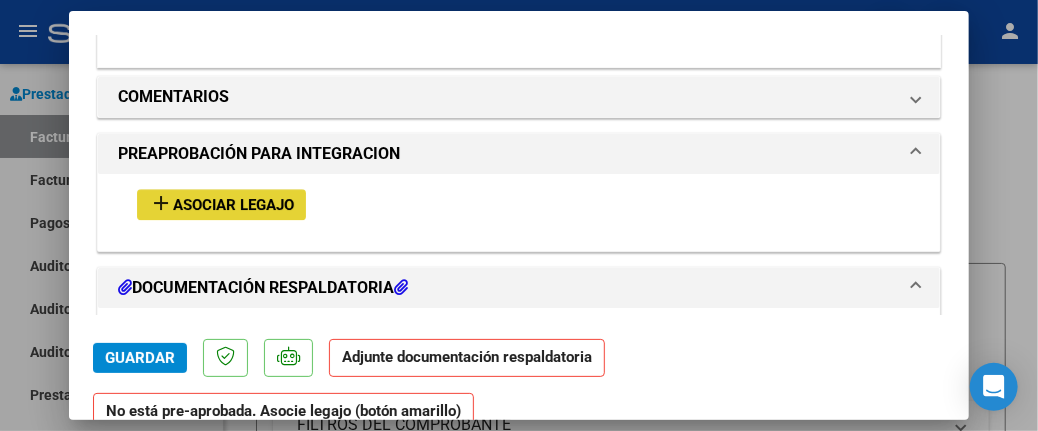 click on "add" at bounding box center (161, 203) 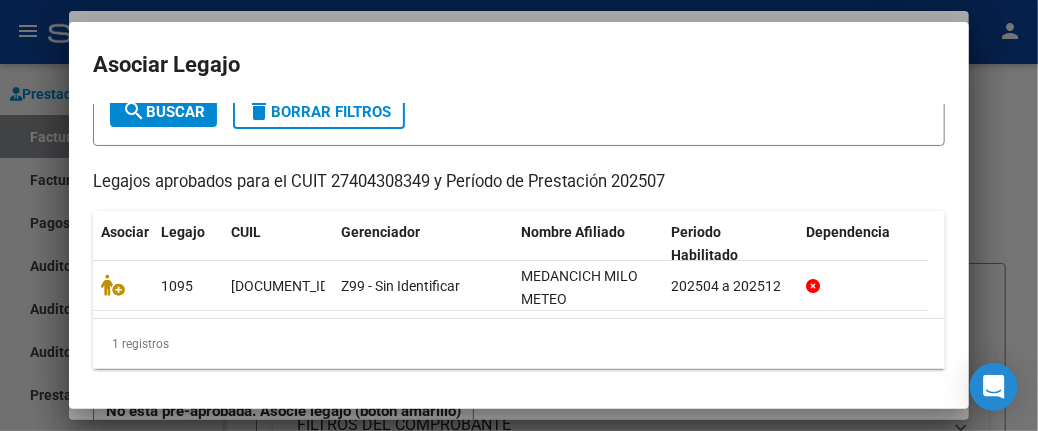 scroll, scrollTop: 136, scrollLeft: 0, axis: vertical 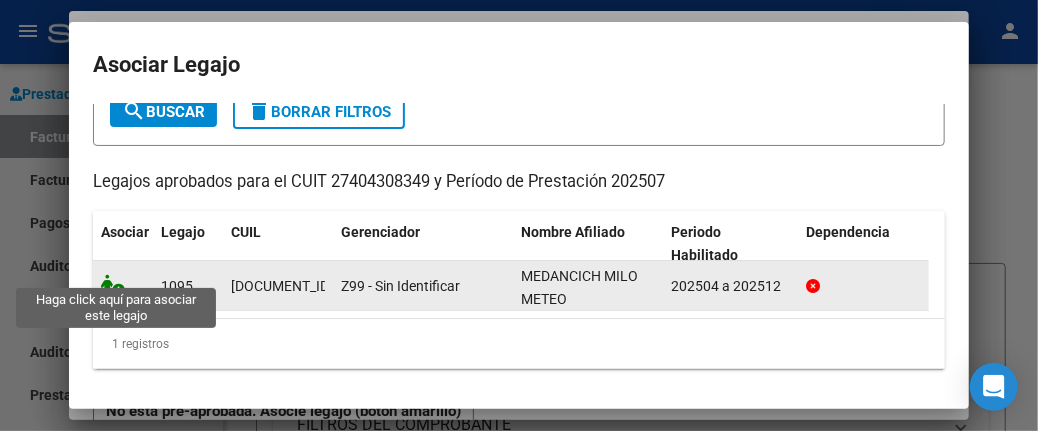 click 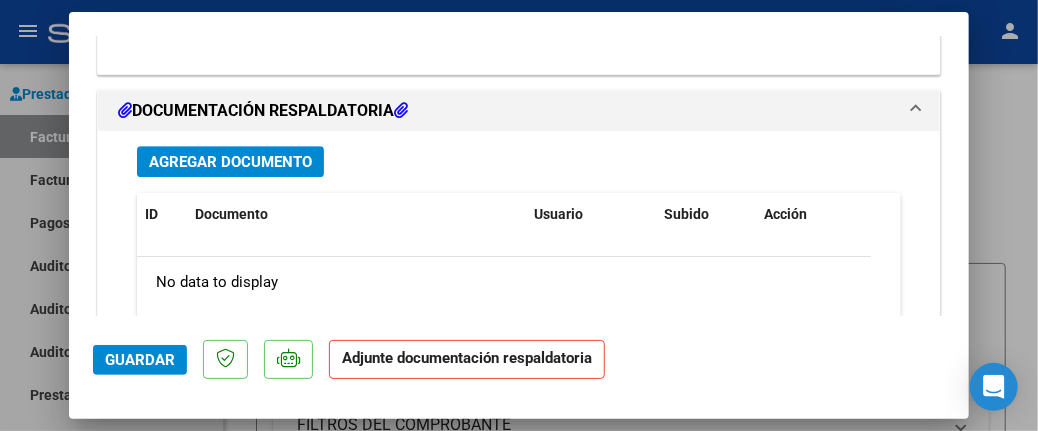 scroll, scrollTop: 2152, scrollLeft: 0, axis: vertical 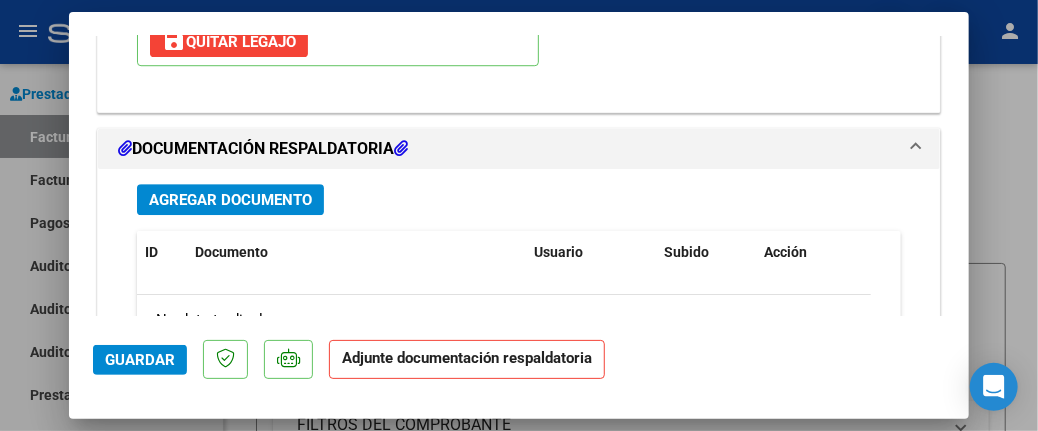 click on "Agregar Documento" at bounding box center (230, 200) 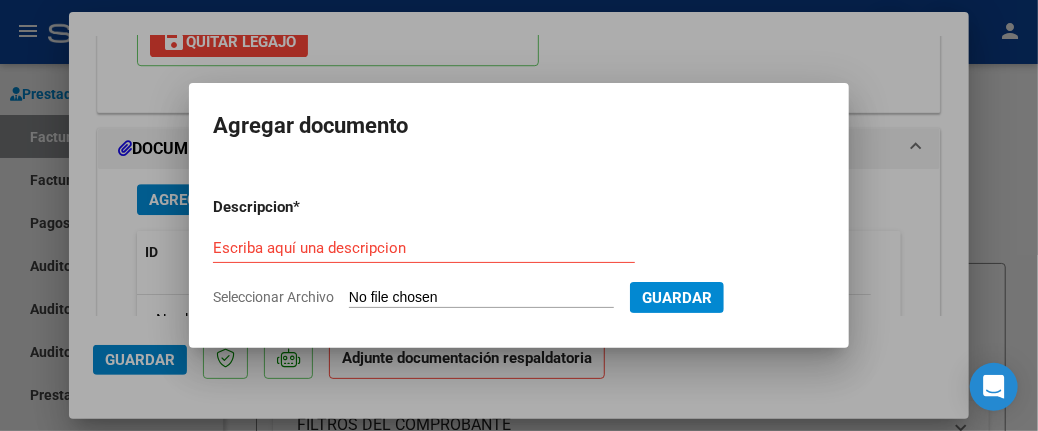 click on "Seleccionar Archivo" at bounding box center (481, 298) 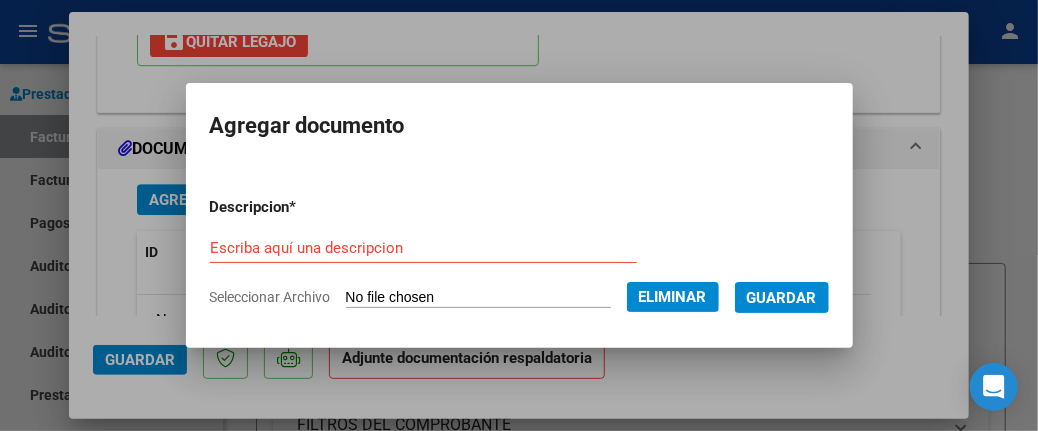 click on "Escriba aquí una descripcion" at bounding box center [423, 248] 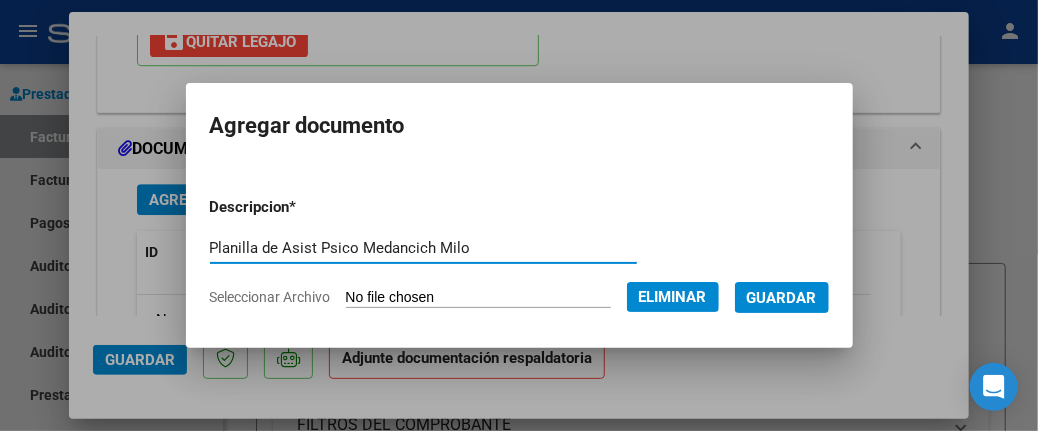 type on "Planilla de Asist Psico Medancich Milo" 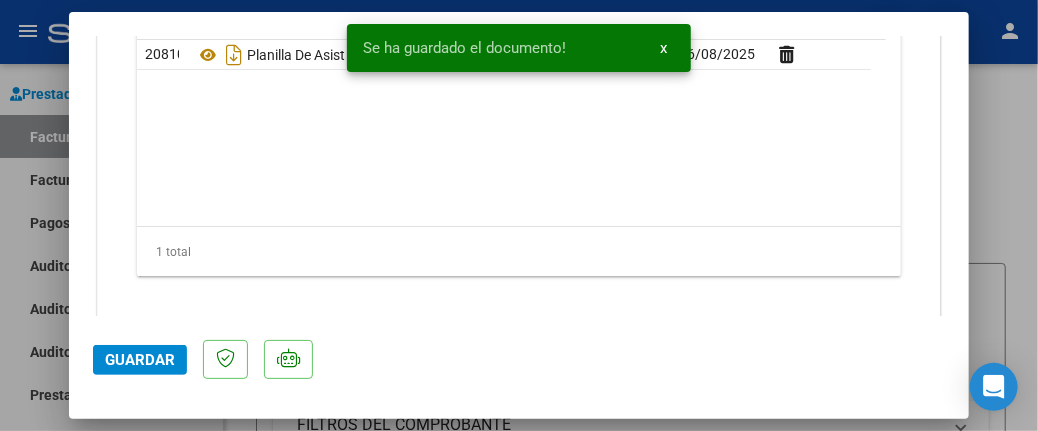 scroll, scrollTop: 2420, scrollLeft: 0, axis: vertical 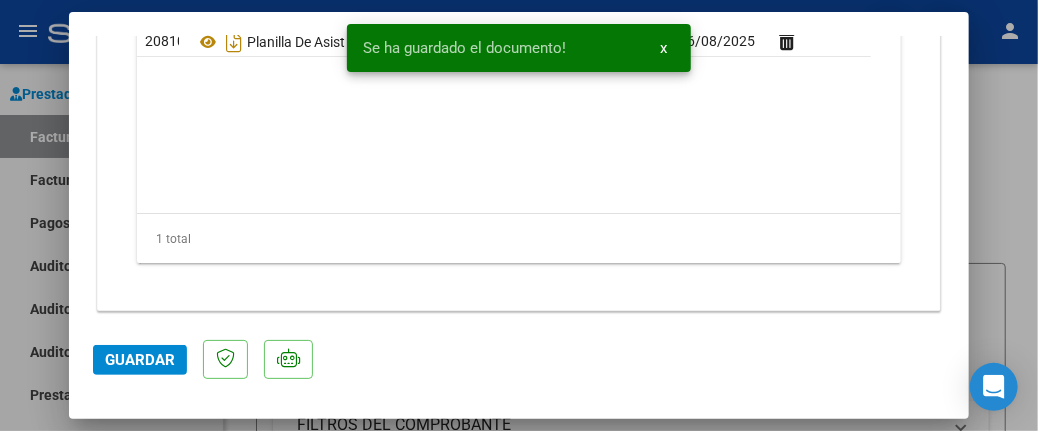 click at bounding box center [519, 215] 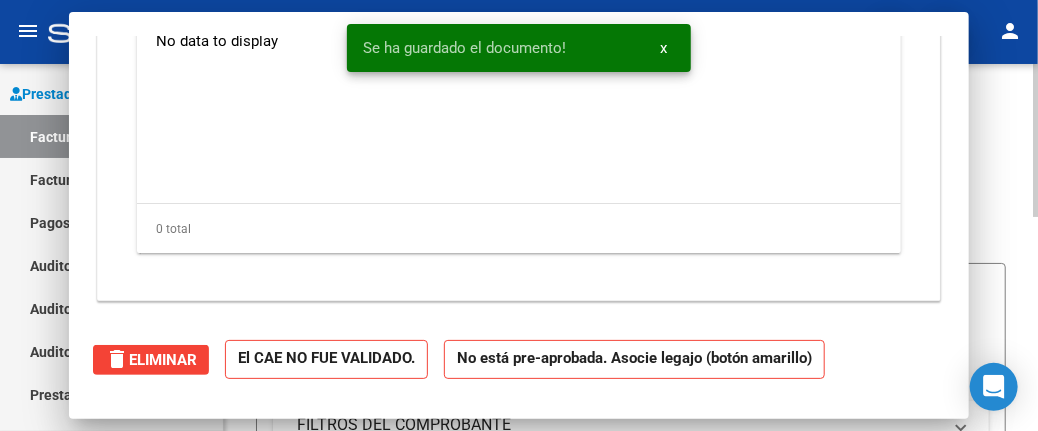 scroll, scrollTop: 0, scrollLeft: 0, axis: both 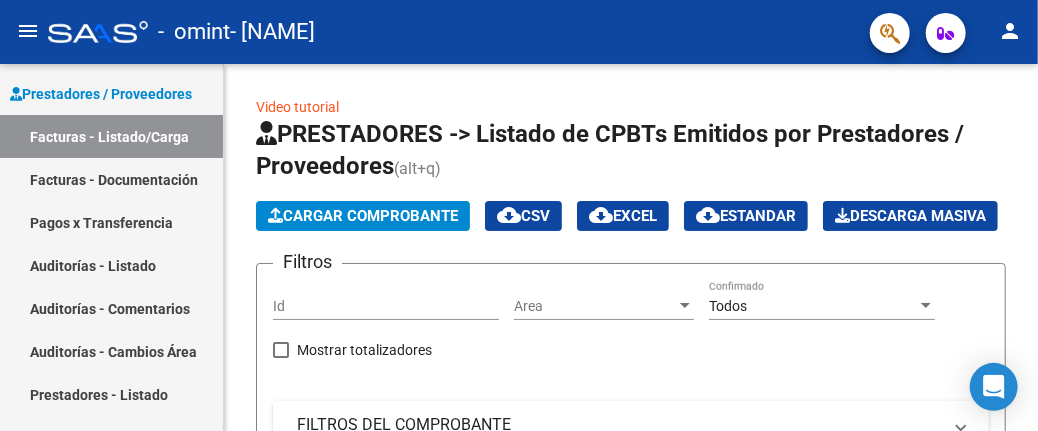 click on "person" 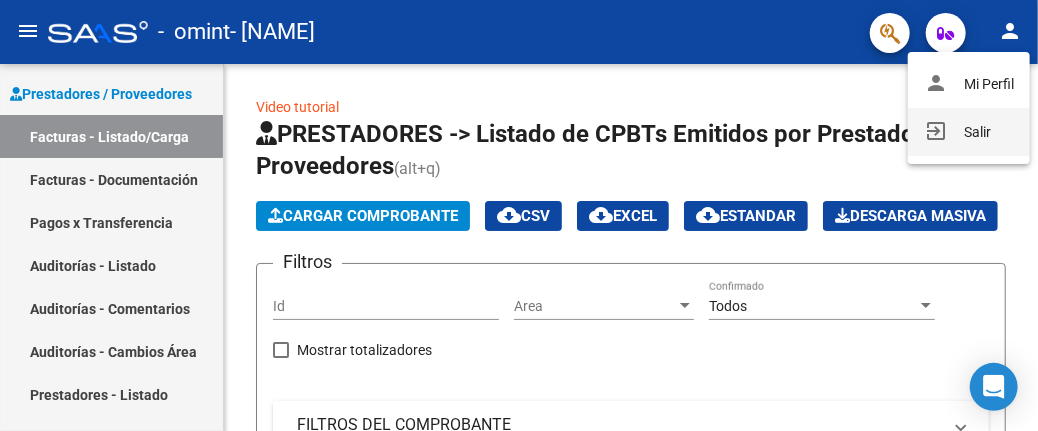 click on "exit_to_app  Salir" at bounding box center (969, 132) 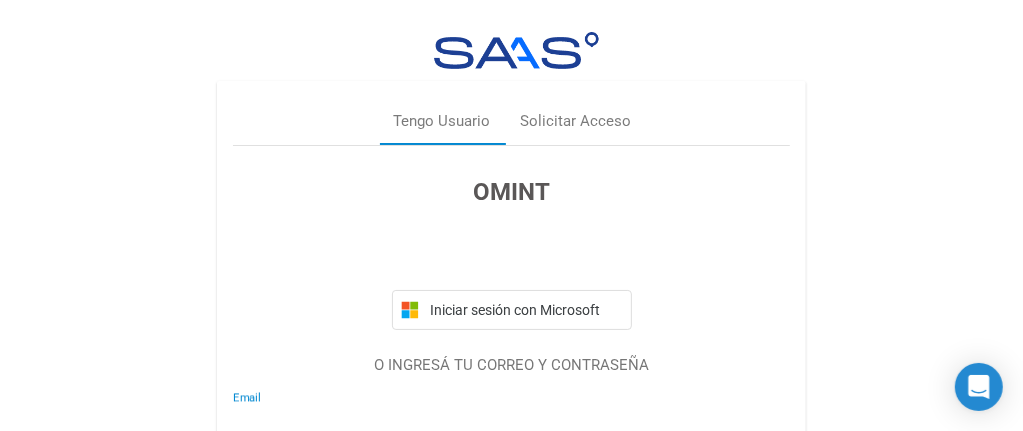 type on "bassijuliana.psi@gmail.com" 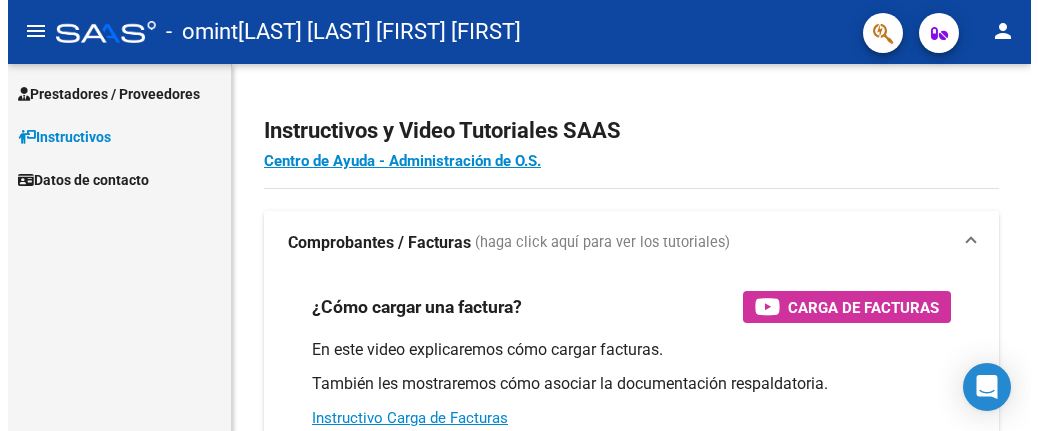 scroll, scrollTop: 0, scrollLeft: 0, axis: both 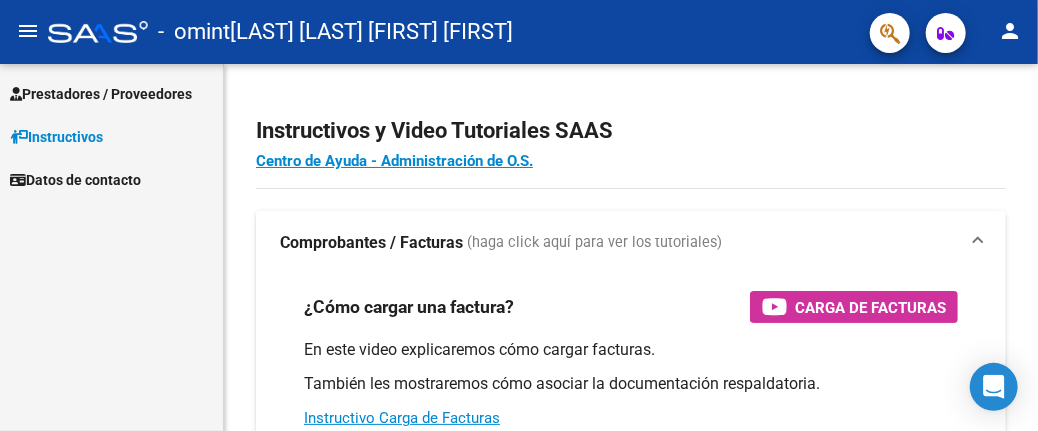 click on "Prestadores / Proveedores" at bounding box center (101, 94) 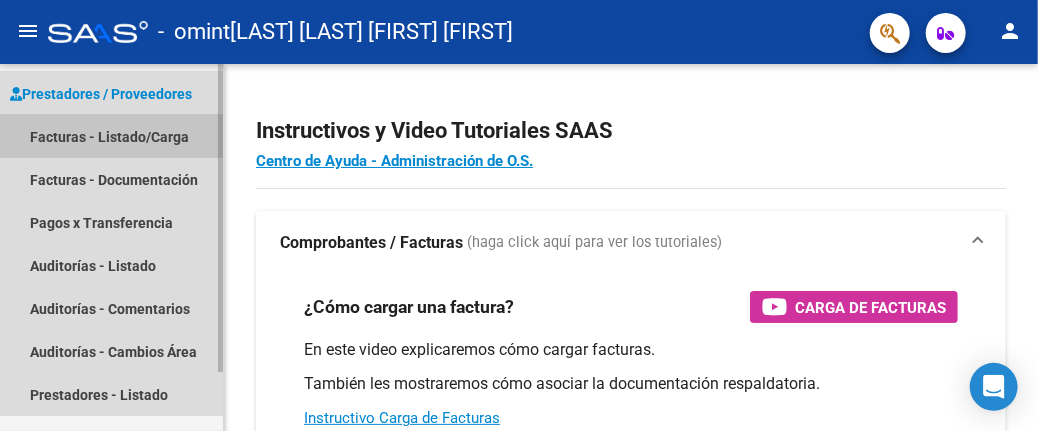 click on "Facturas - Listado/Carga" at bounding box center [111, 136] 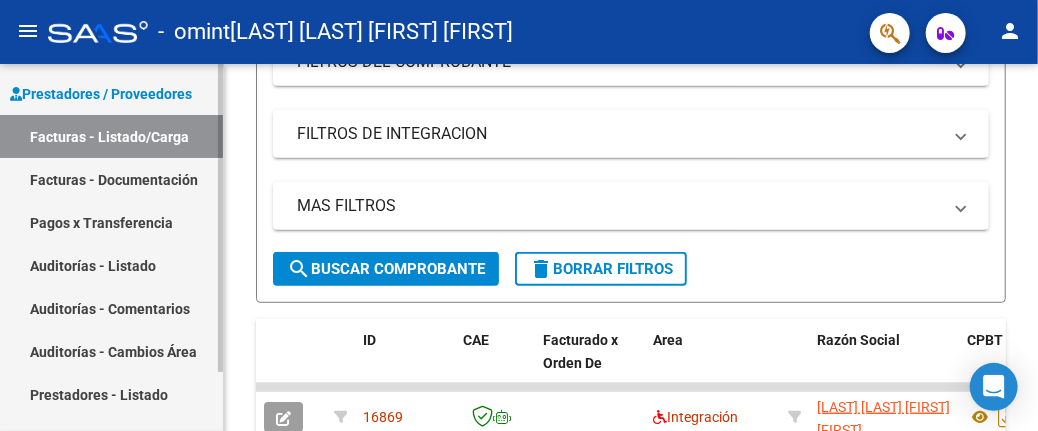 scroll, scrollTop: 500, scrollLeft: 0, axis: vertical 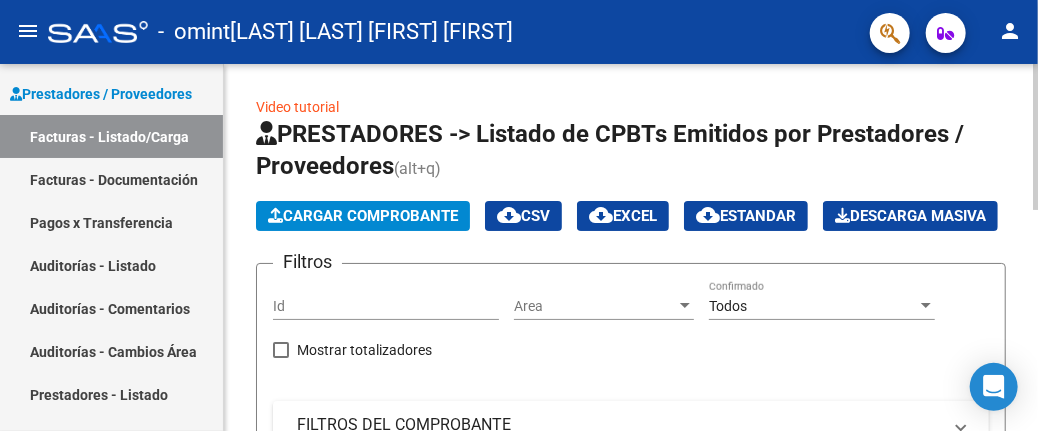click on "Cargar Comprobante" 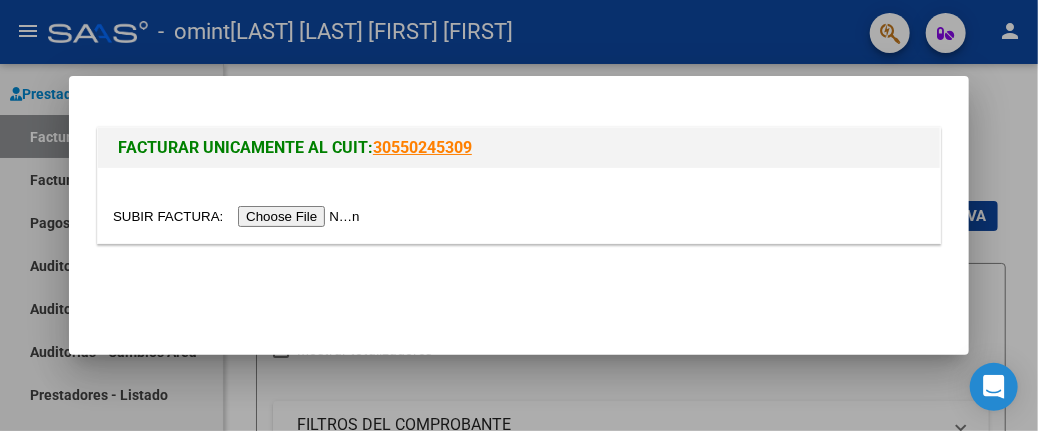 click at bounding box center (239, 216) 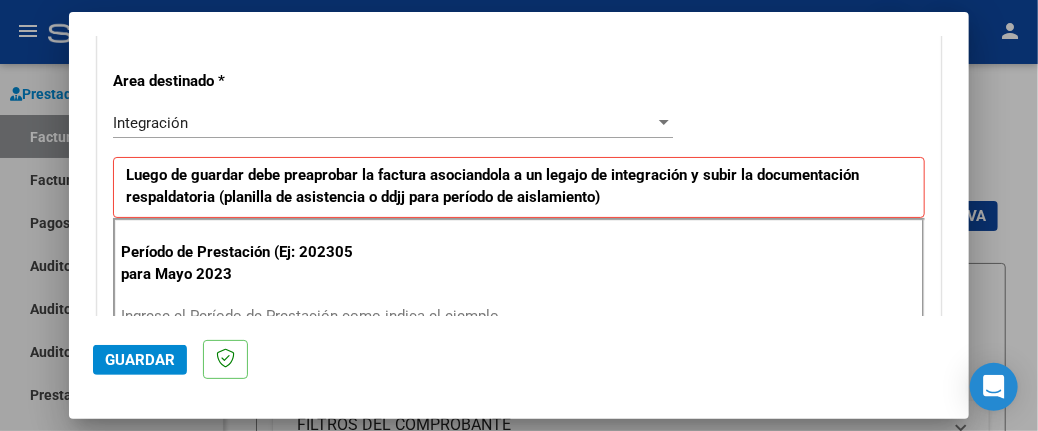 scroll, scrollTop: 500, scrollLeft: 0, axis: vertical 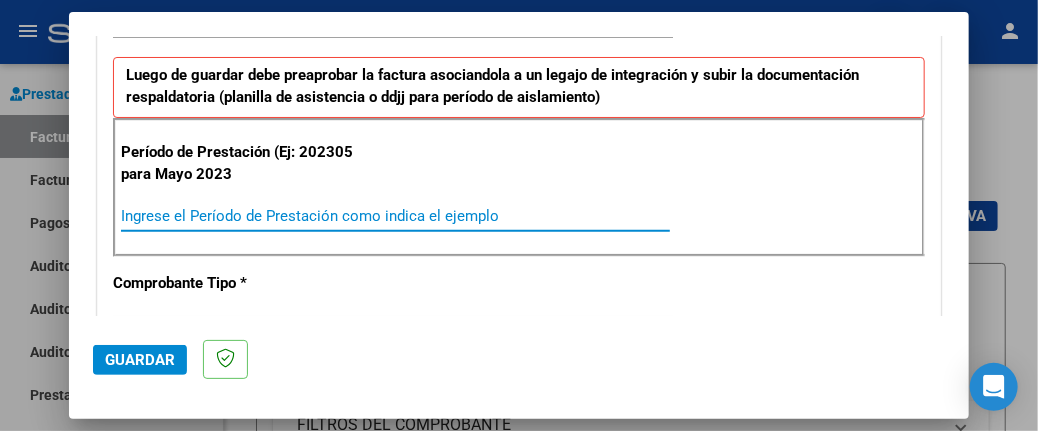 click on "Ingrese el Período de Prestación como indica el ejemplo" at bounding box center (395, 216) 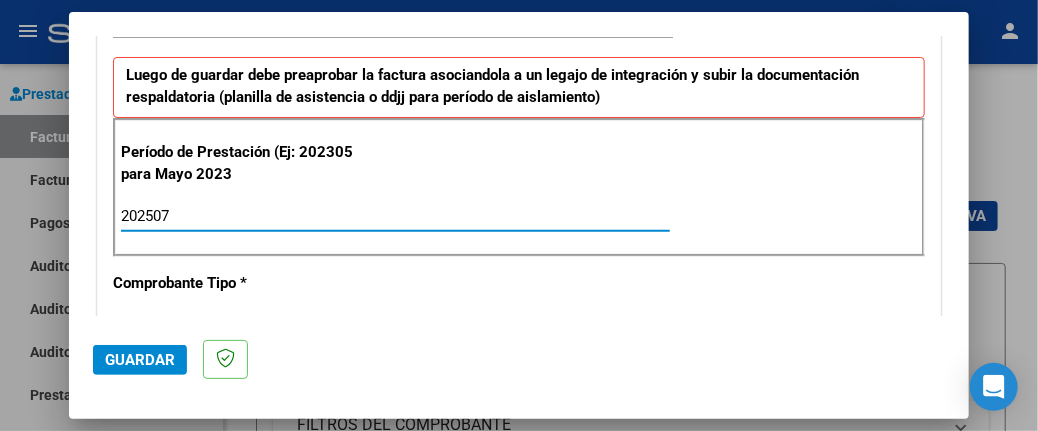 type on "202507" 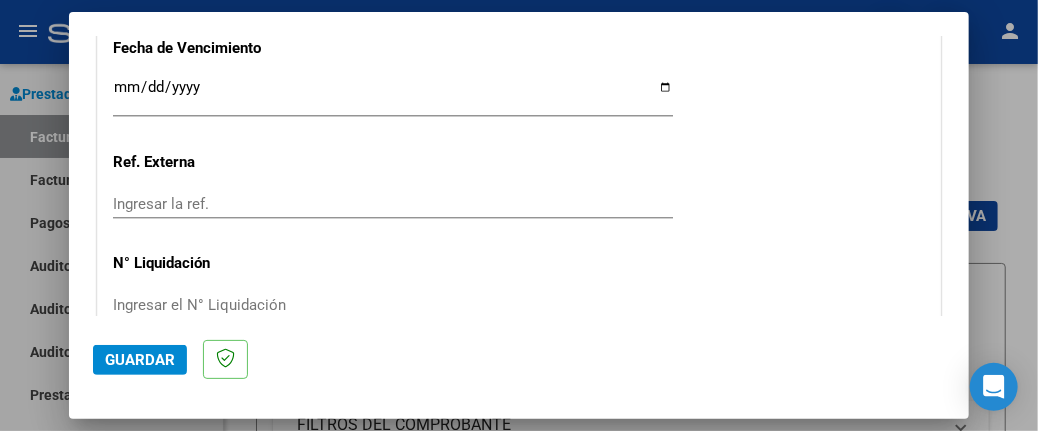 scroll, scrollTop: 1495, scrollLeft: 0, axis: vertical 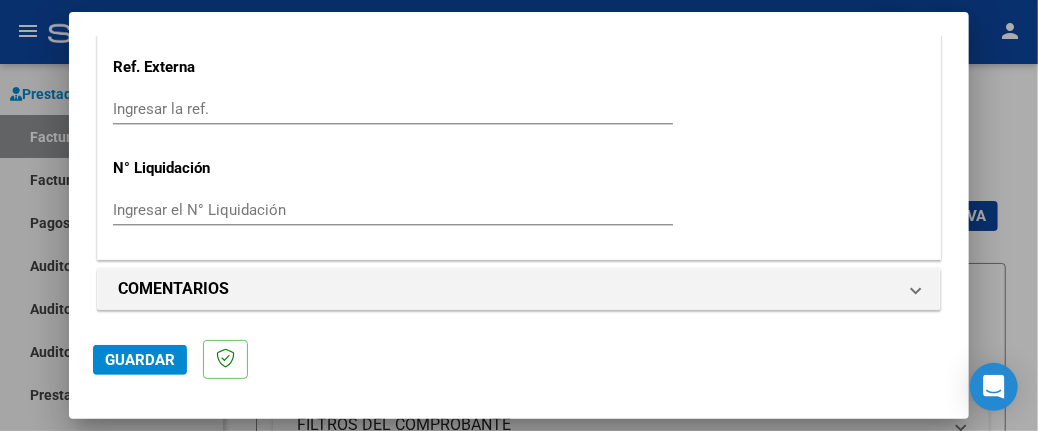 click on "Guardar" 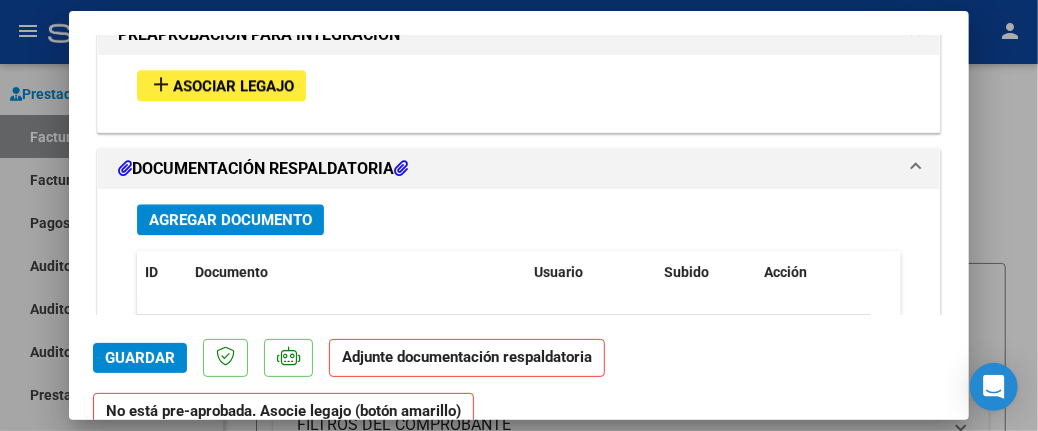 scroll, scrollTop: 1709, scrollLeft: 0, axis: vertical 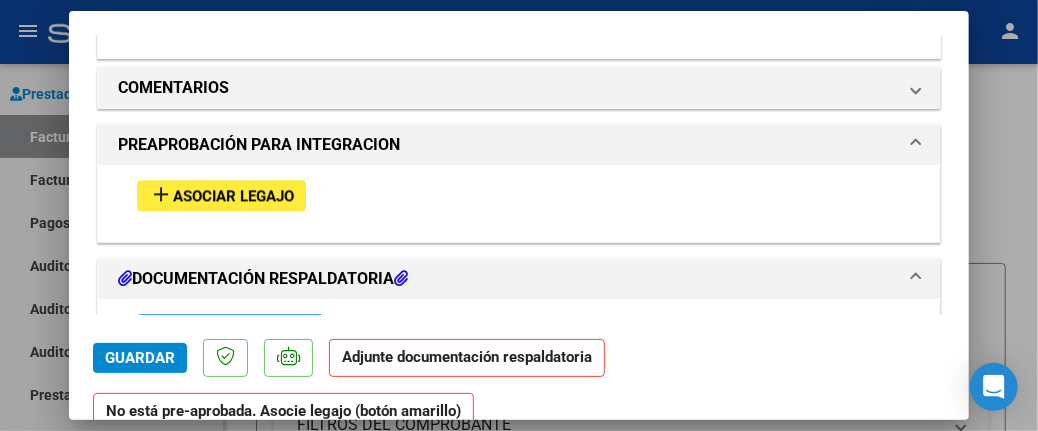 click on "Asociar Legajo" at bounding box center (233, 196) 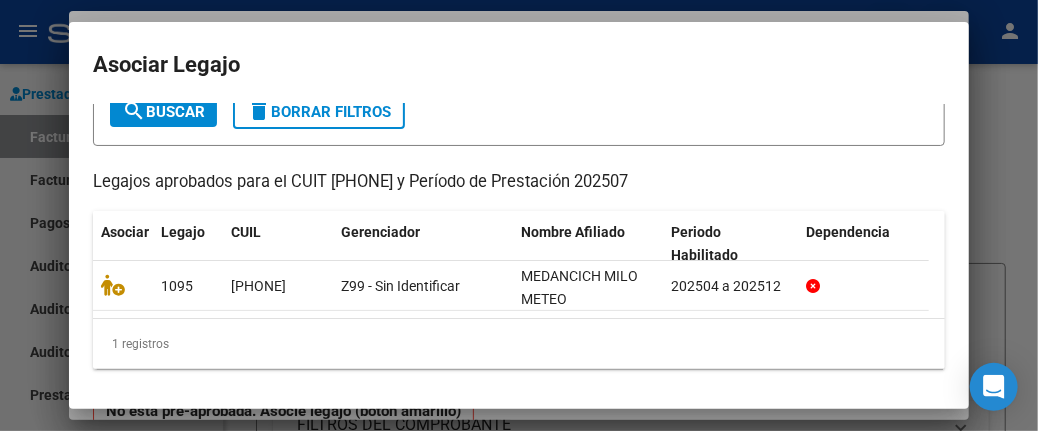 scroll, scrollTop: 136, scrollLeft: 0, axis: vertical 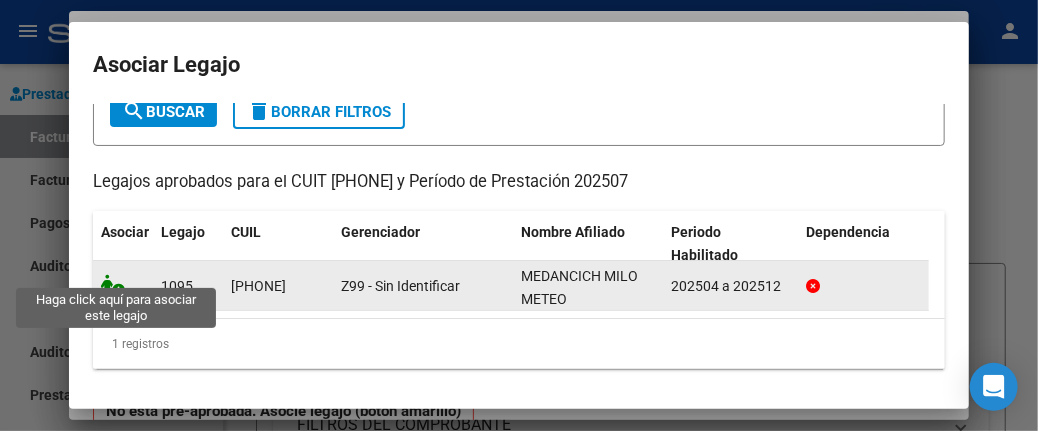 click 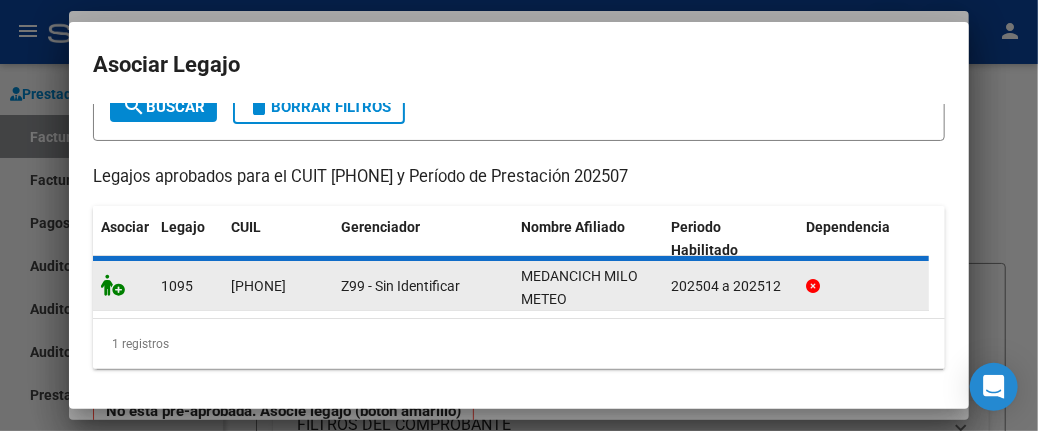 scroll, scrollTop: 1762, scrollLeft: 0, axis: vertical 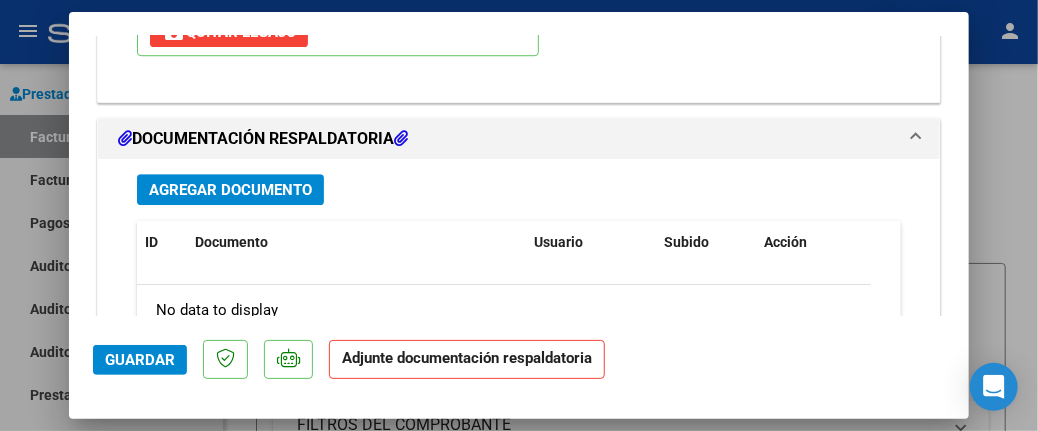 click on "Agregar Documento" at bounding box center [230, 190] 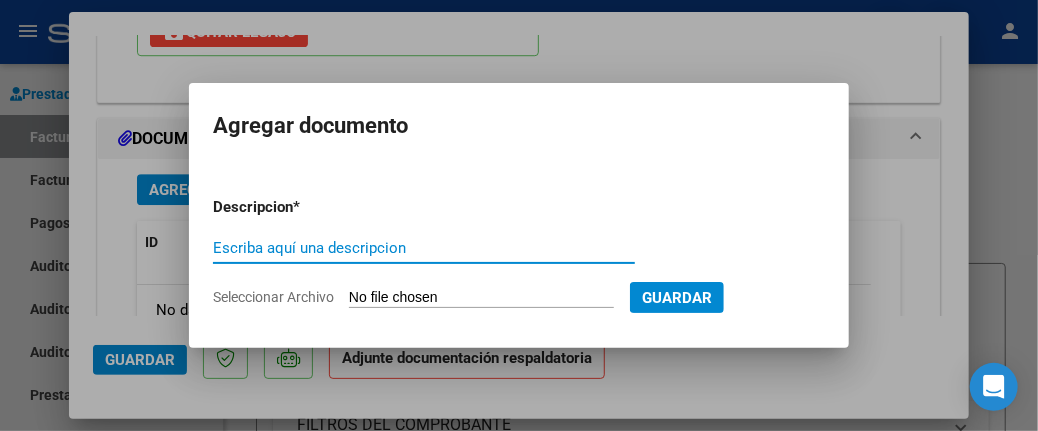 click on "Seleccionar Archivo" at bounding box center [481, 298] 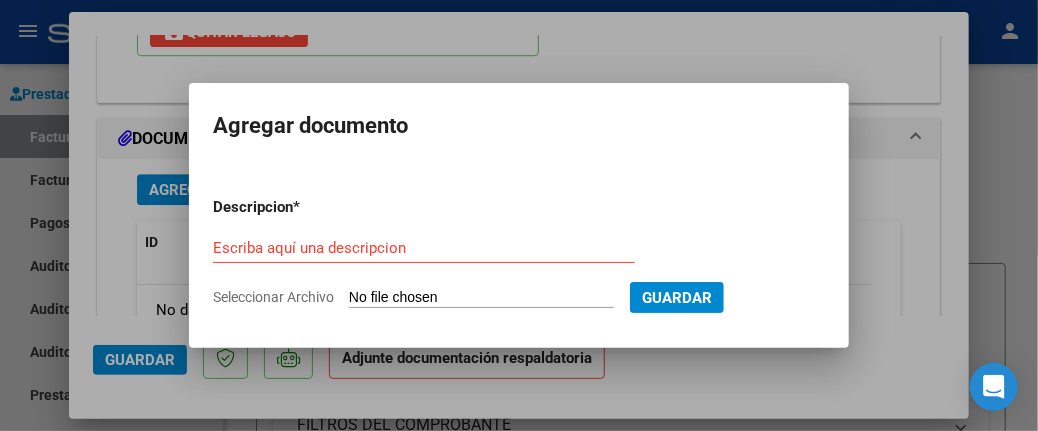 type on "C:\fakepath\Planilla_Asist_[PHONE]_011_00002_00000965.pdf" 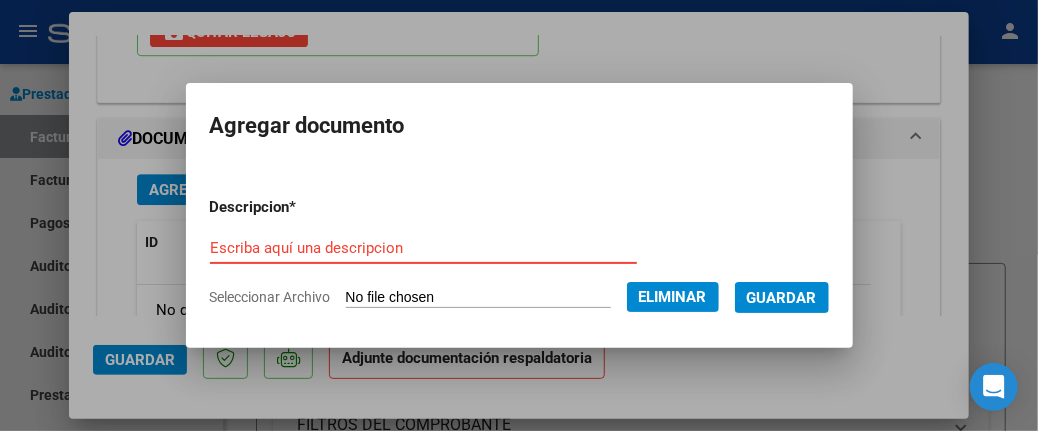click on "Escriba aquí una descripcion" at bounding box center (423, 248) 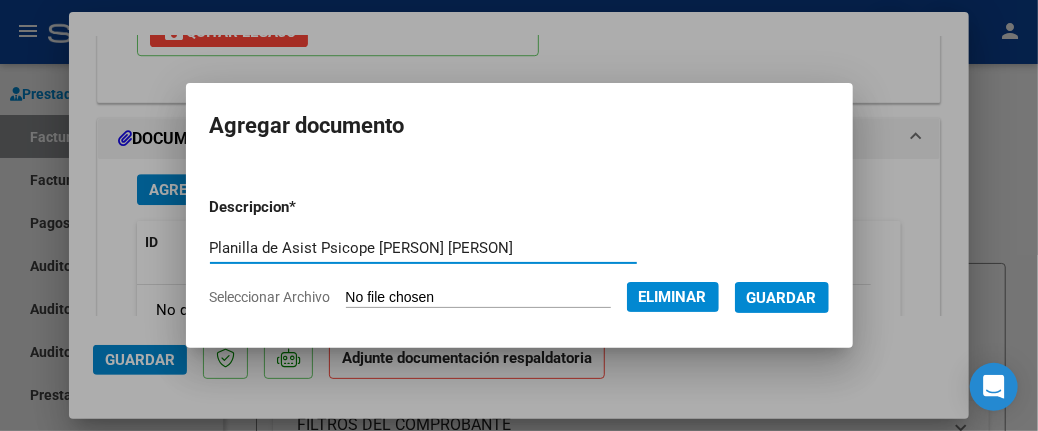 type on "Planilla de Asist Psicope [PERSON] [PERSON]" 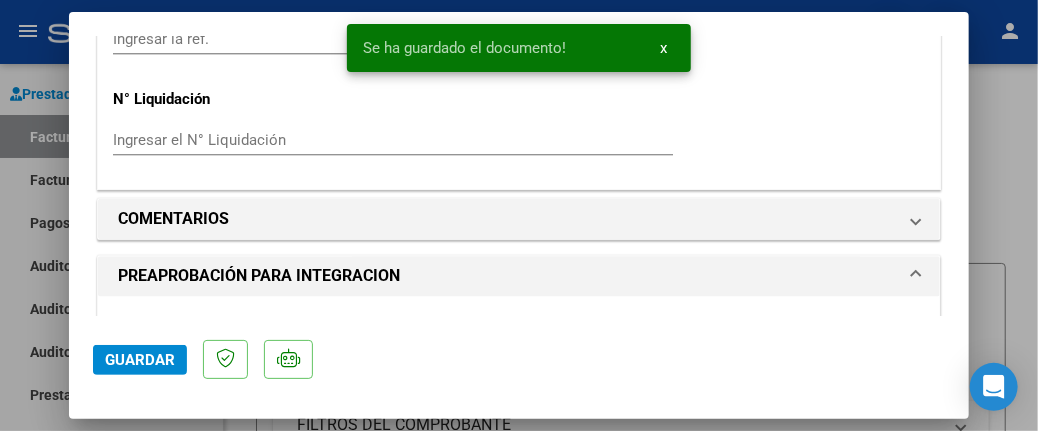 scroll, scrollTop: 1620, scrollLeft: 0, axis: vertical 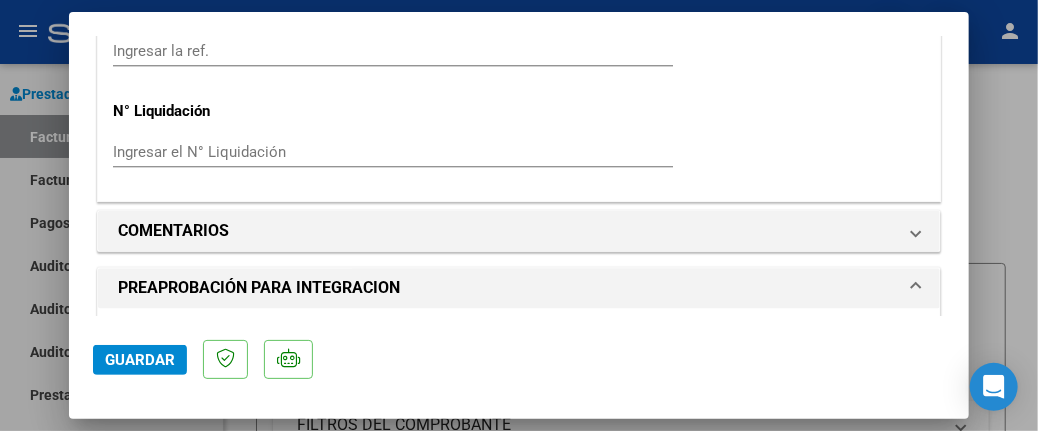 click at bounding box center [519, 215] 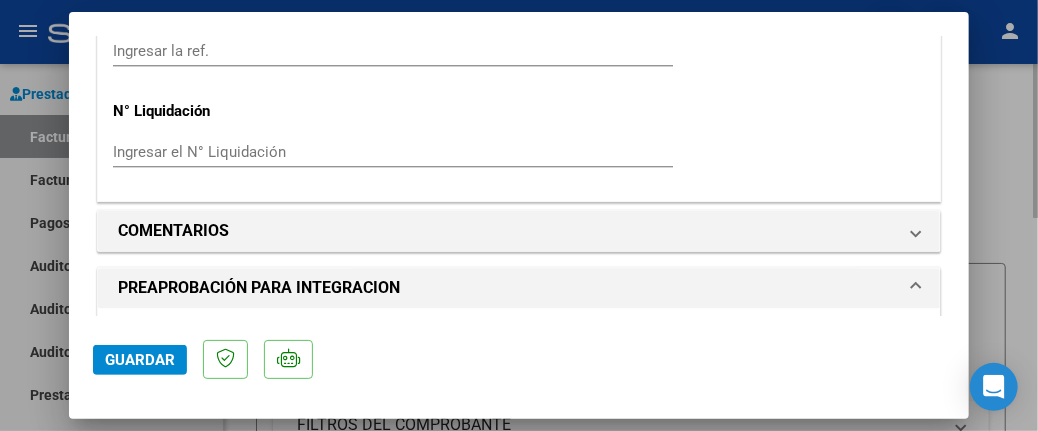 type 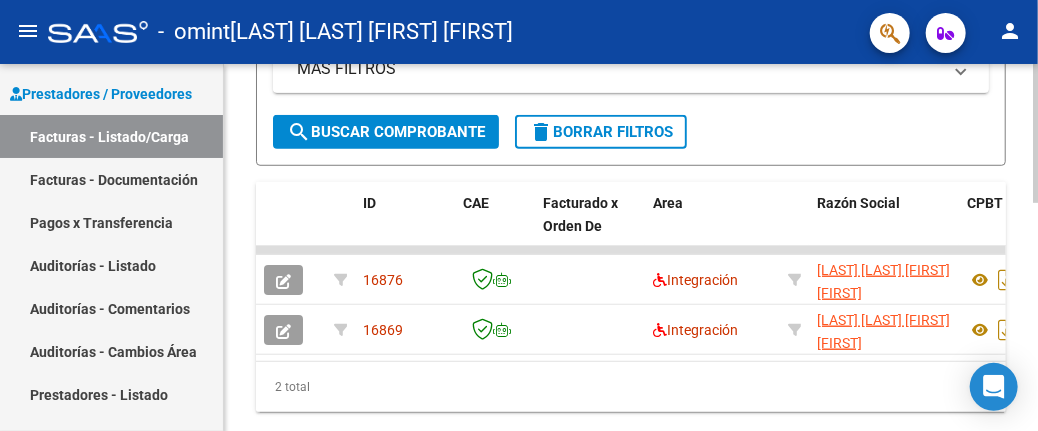 scroll, scrollTop: 600, scrollLeft: 0, axis: vertical 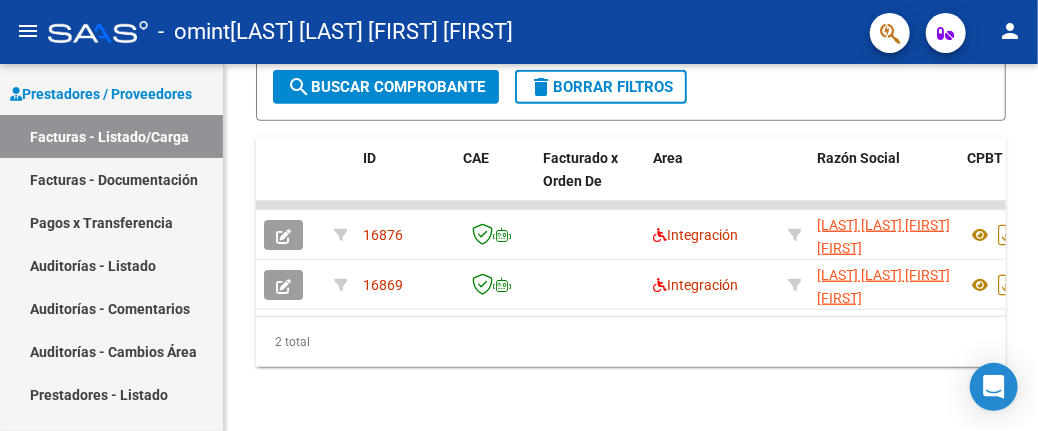 click on "person" 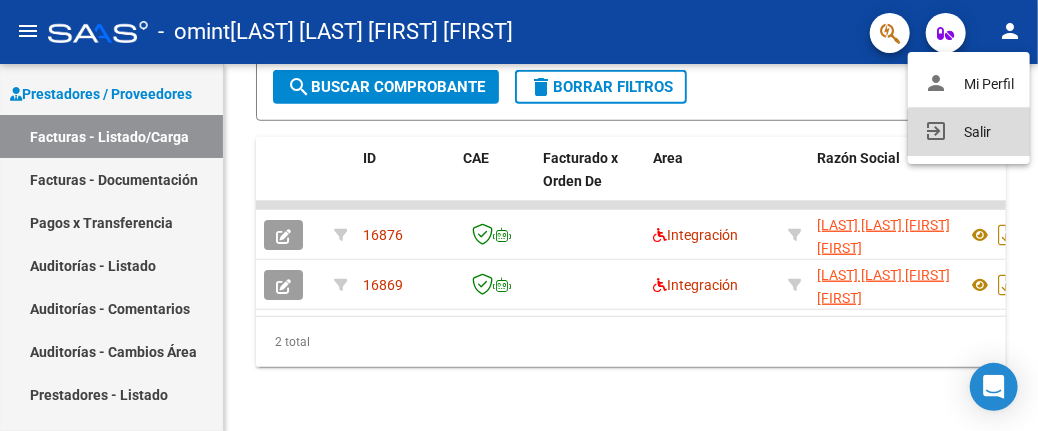 click on "exit_to_app  Salir" at bounding box center [969, 132] 